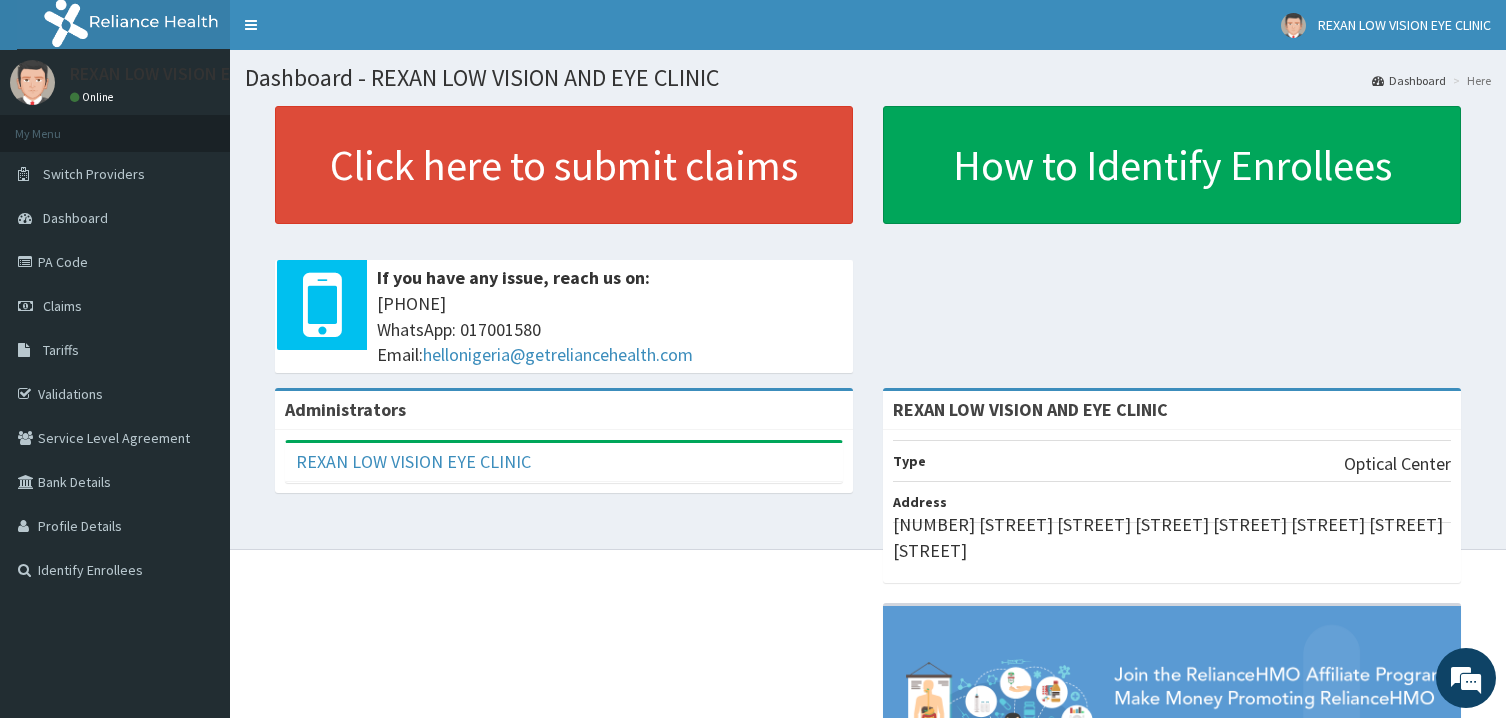 scroll, scrollTop: 0, scrollLeft: 0, axis: both 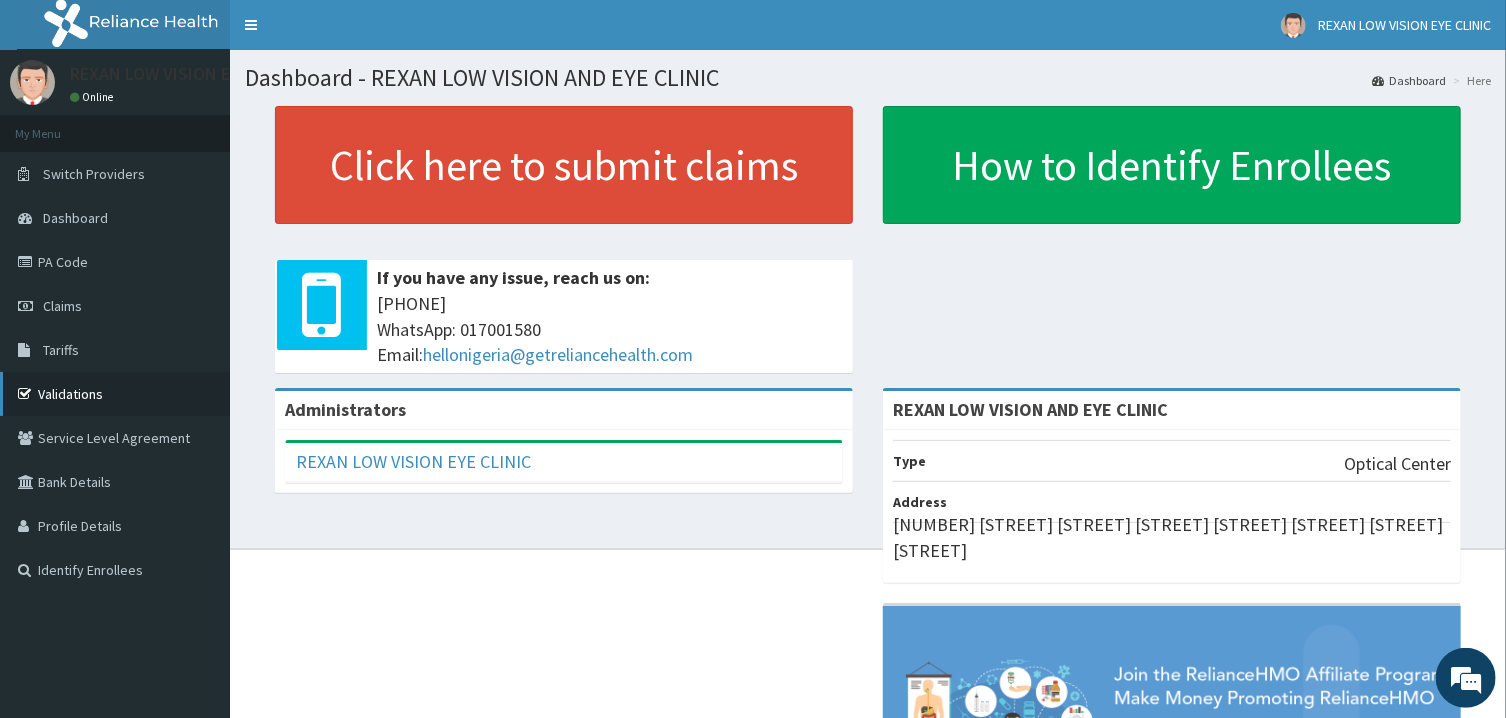 click on "Validations" at bounding box center (115, 394) 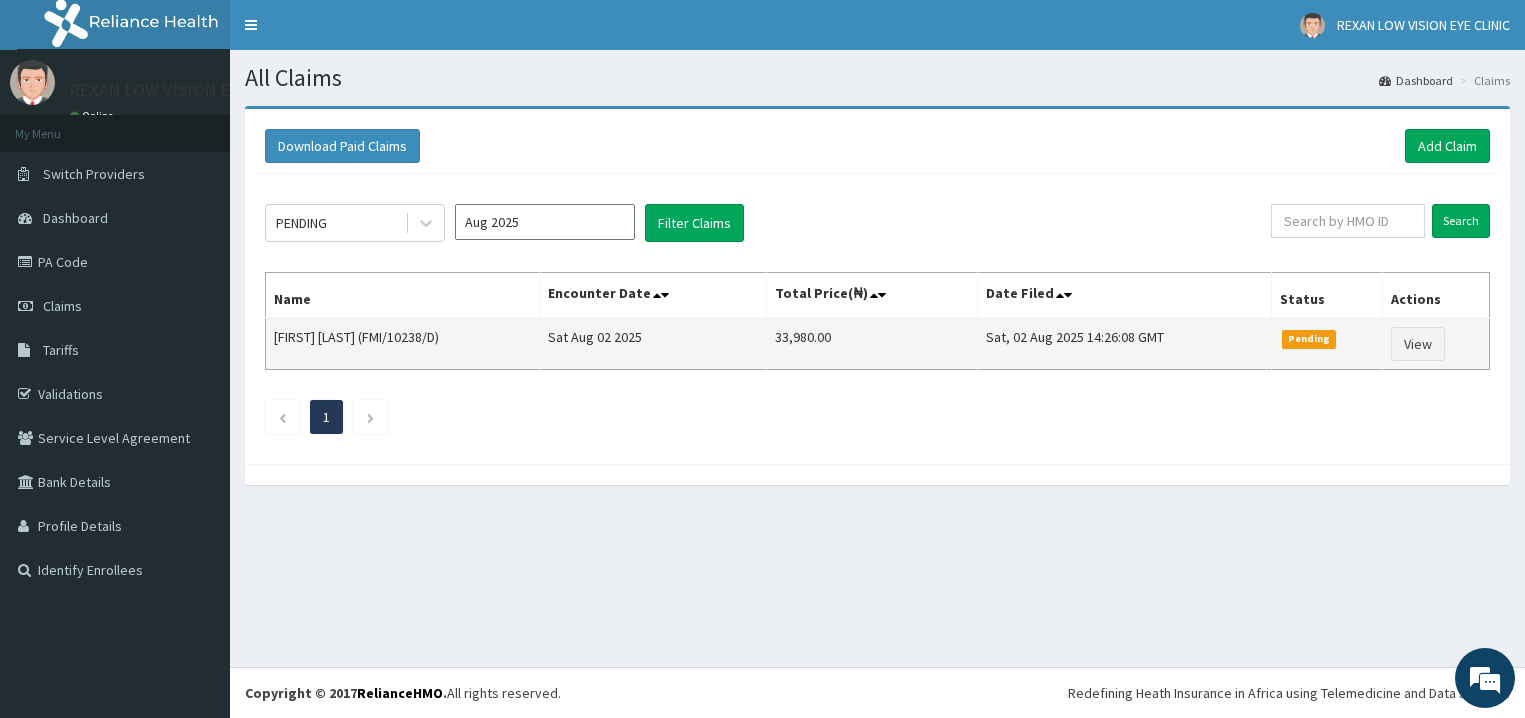 scroll, scrollTop: 0, scrollLeft: 0, axis: both 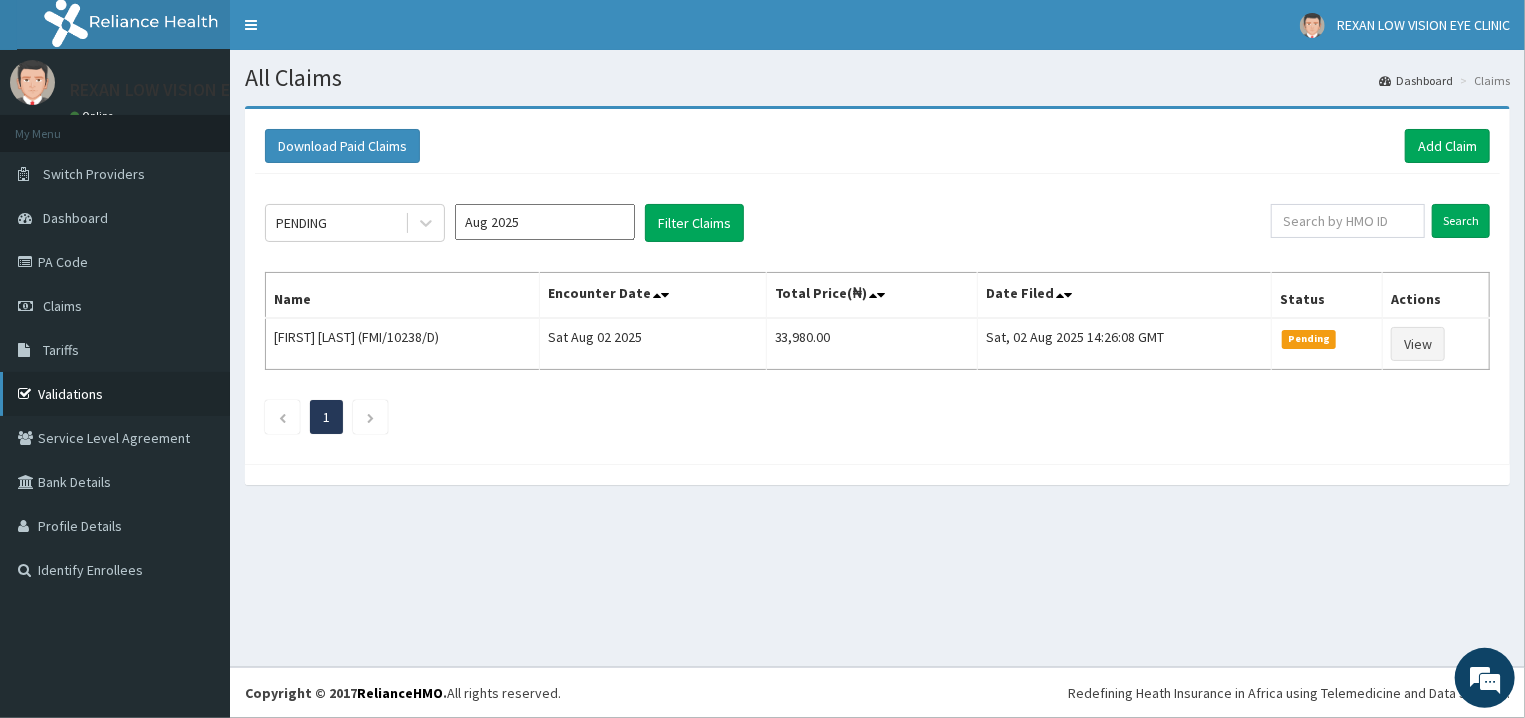 click on "Validations" at bounding box center (115, 394) 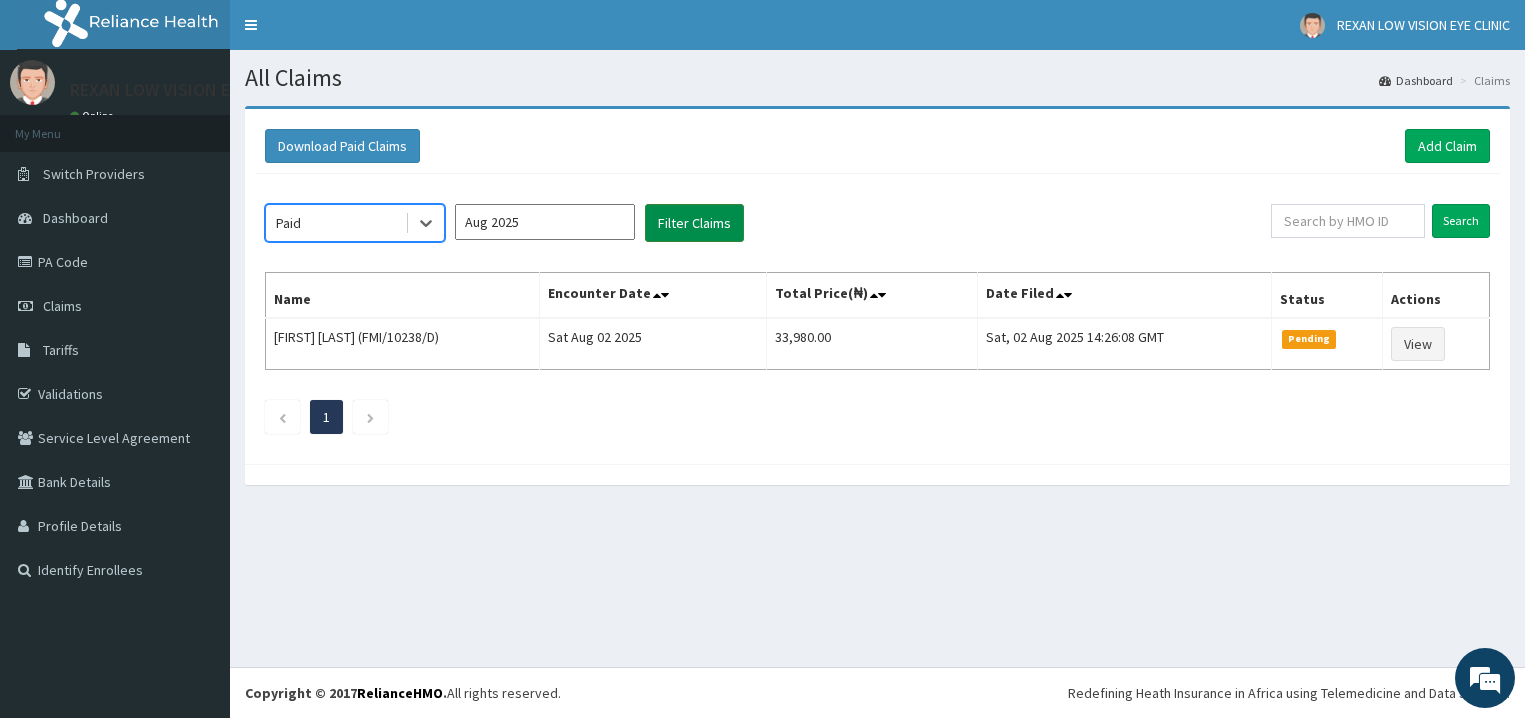 scroll, scrollTop: 0, scrollLeft: 0, axis: both 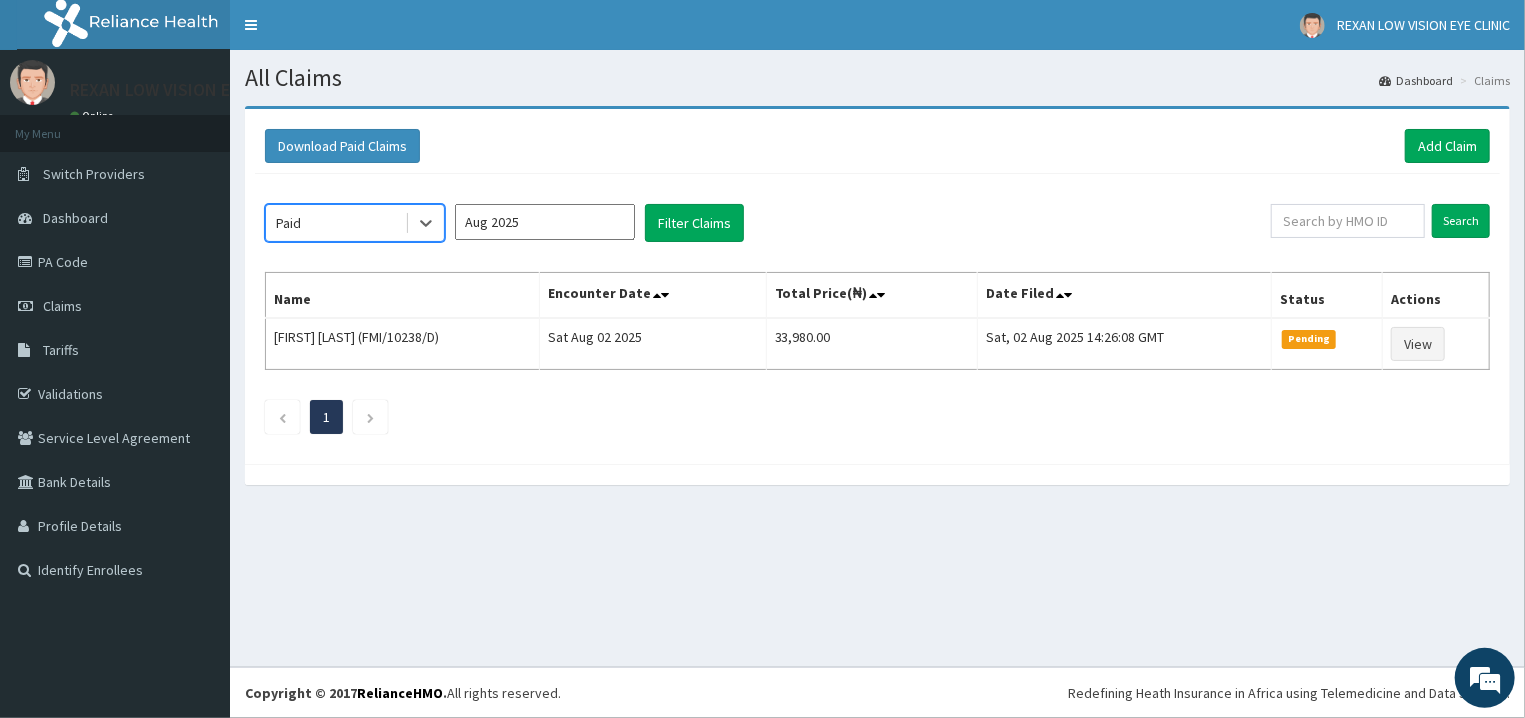 click on "Aug 2025" at bounding box center [545, 222] 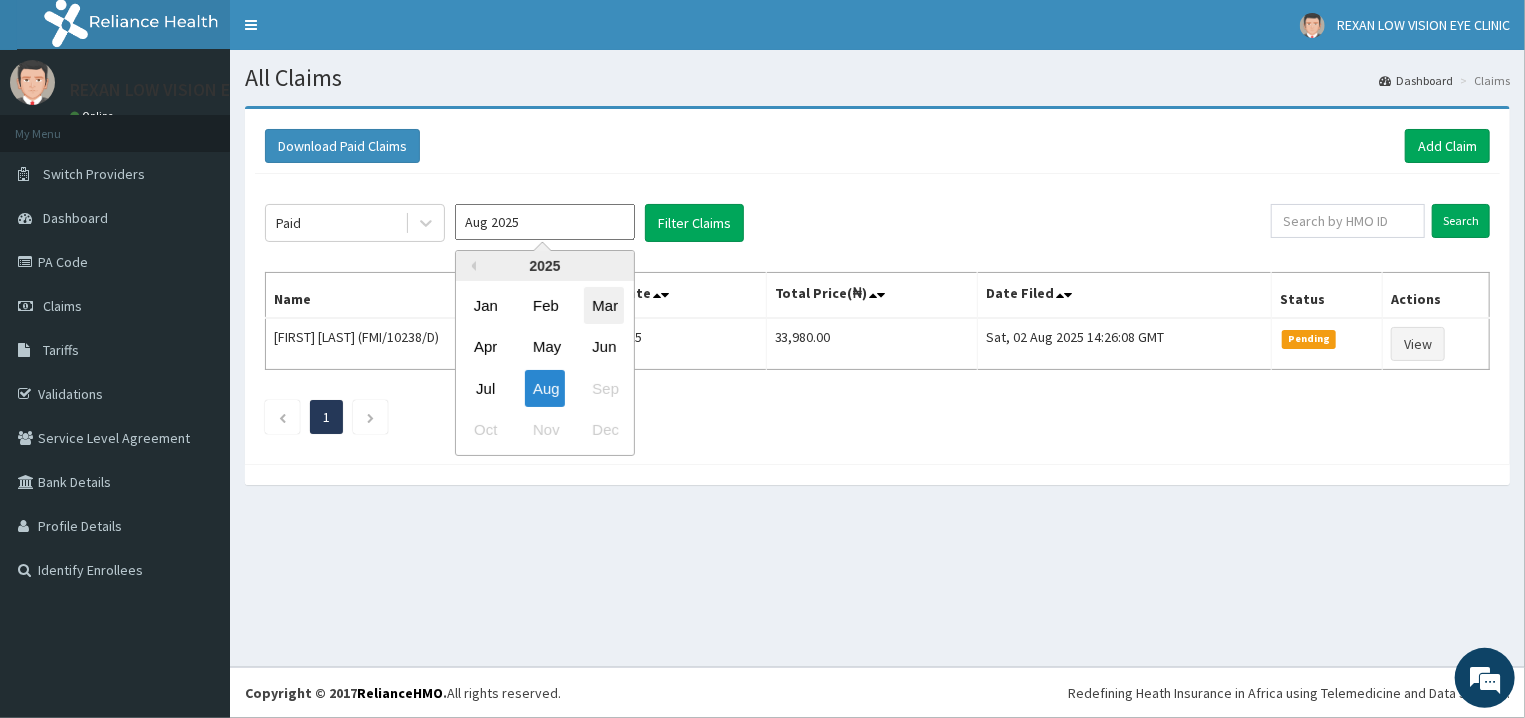click on "Mar" at bounding box center [604, 305] 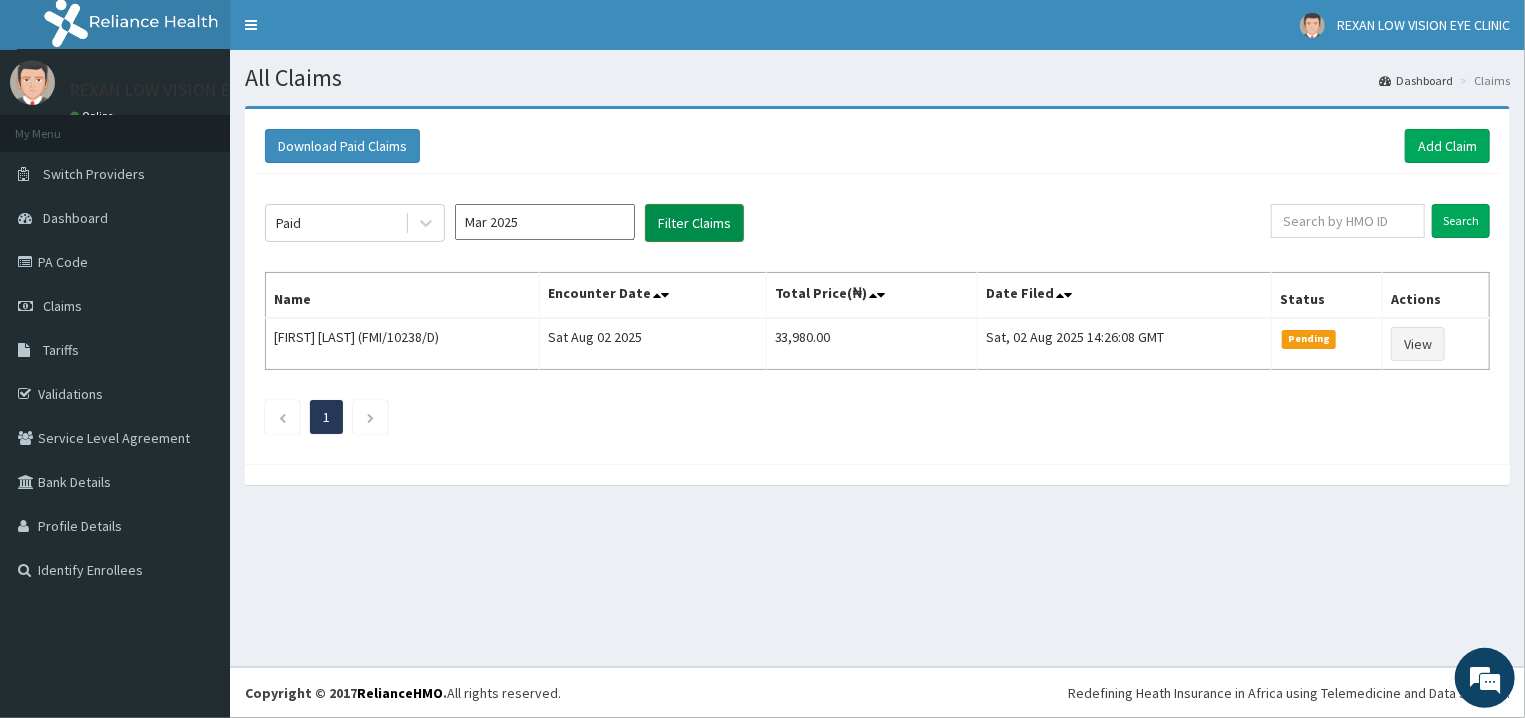 click on "Filter Claims" at bounding box center [694, 223] 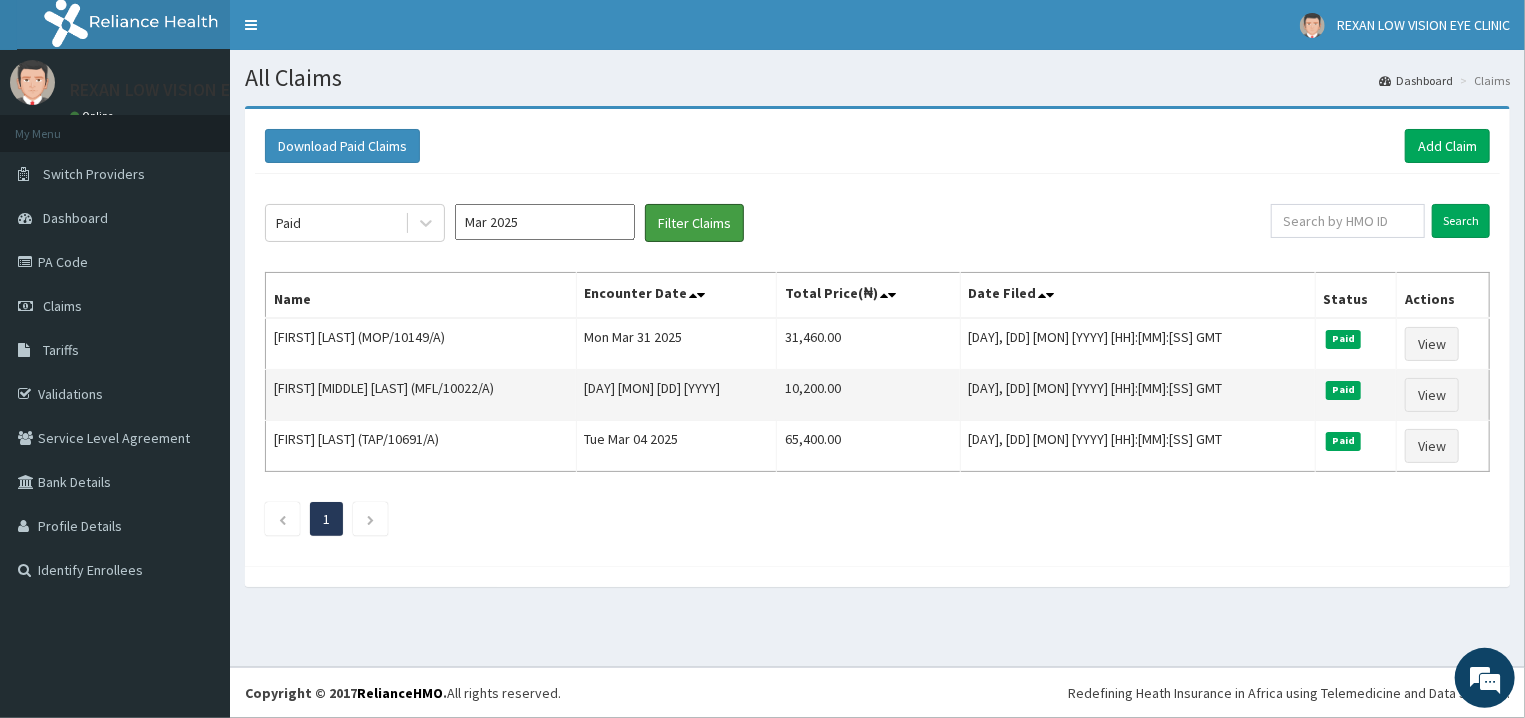 scroll, scrollTop: 0, scrollLeft: 0, axis: both 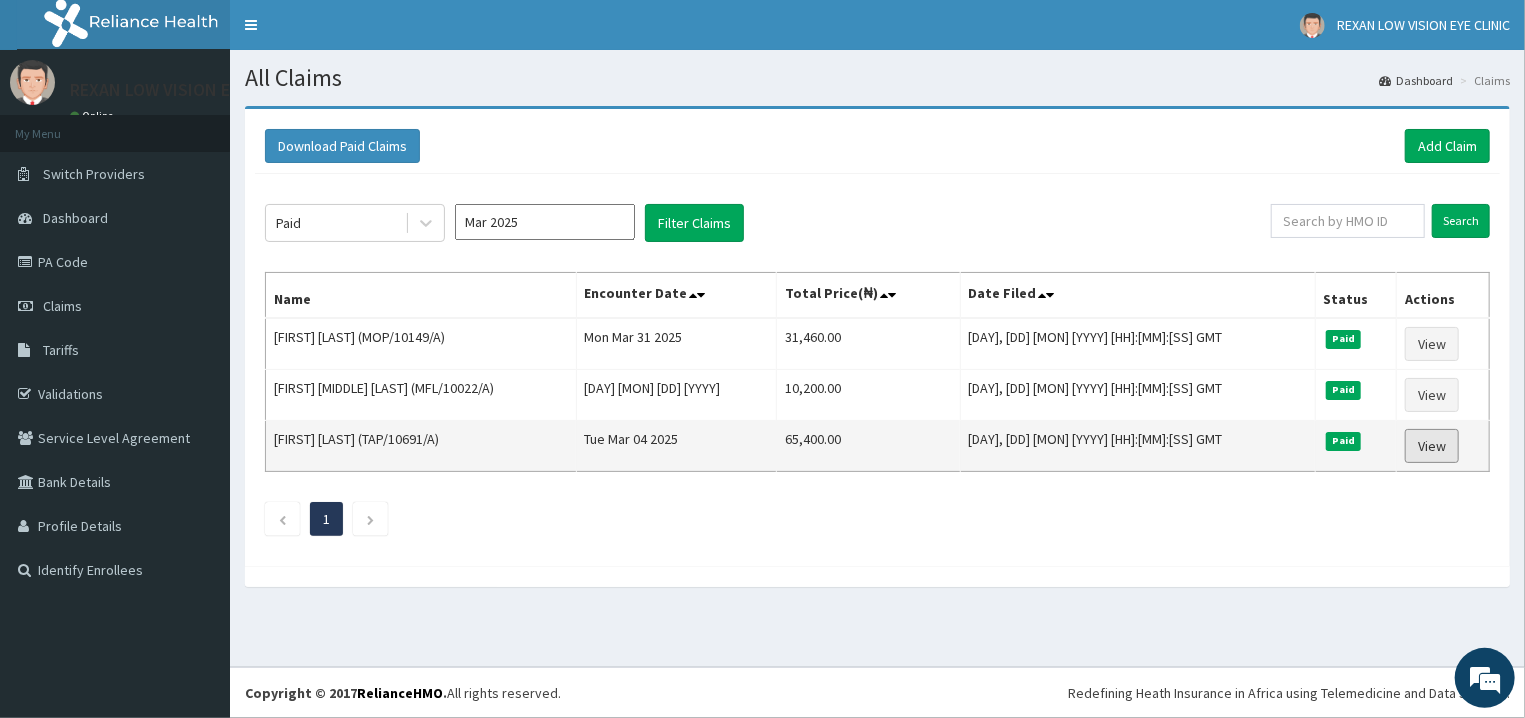 drag, startPoint x: 1427, startPoint y: 447, endPoint x: 1388, endPoint y: 444, distance: 39.115215 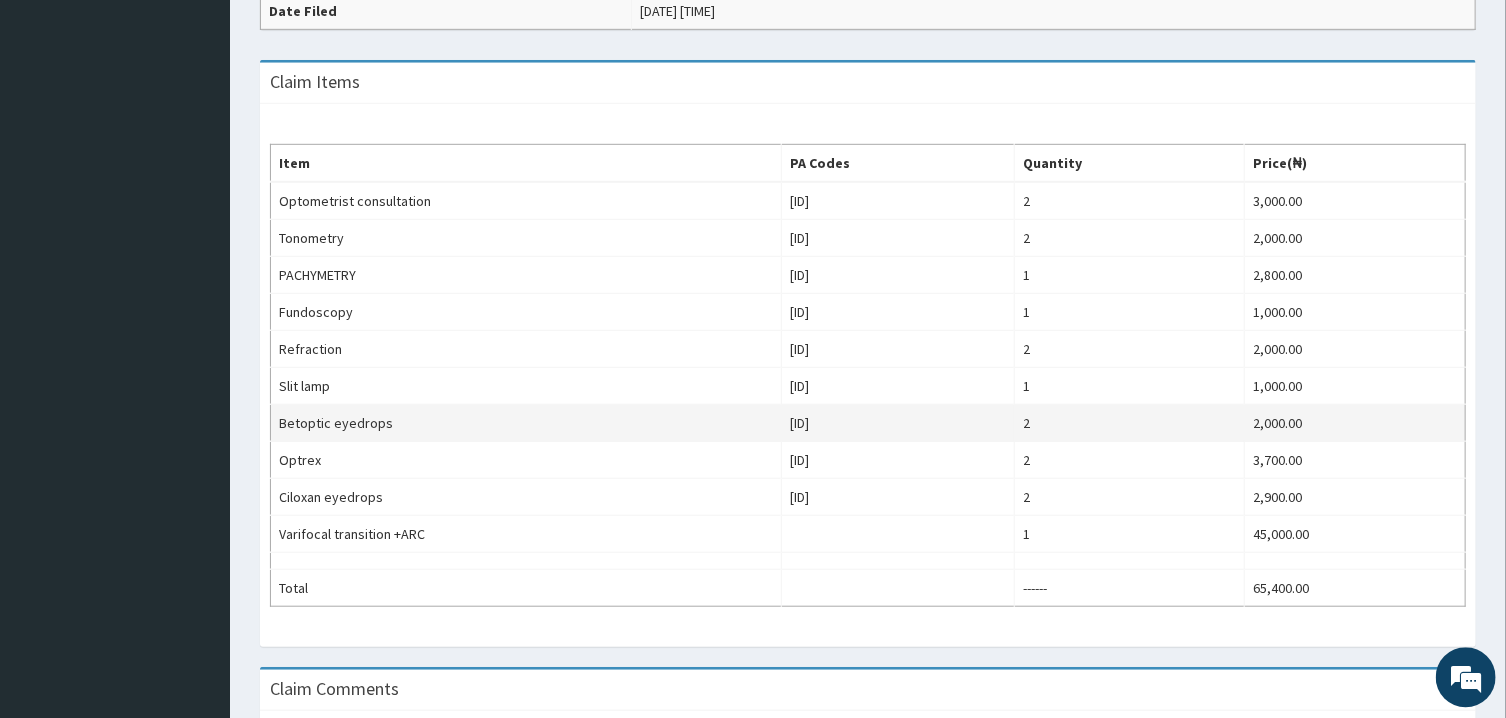 scroll, scrollTop: 643, scrollLeft: 0, axis: vertical 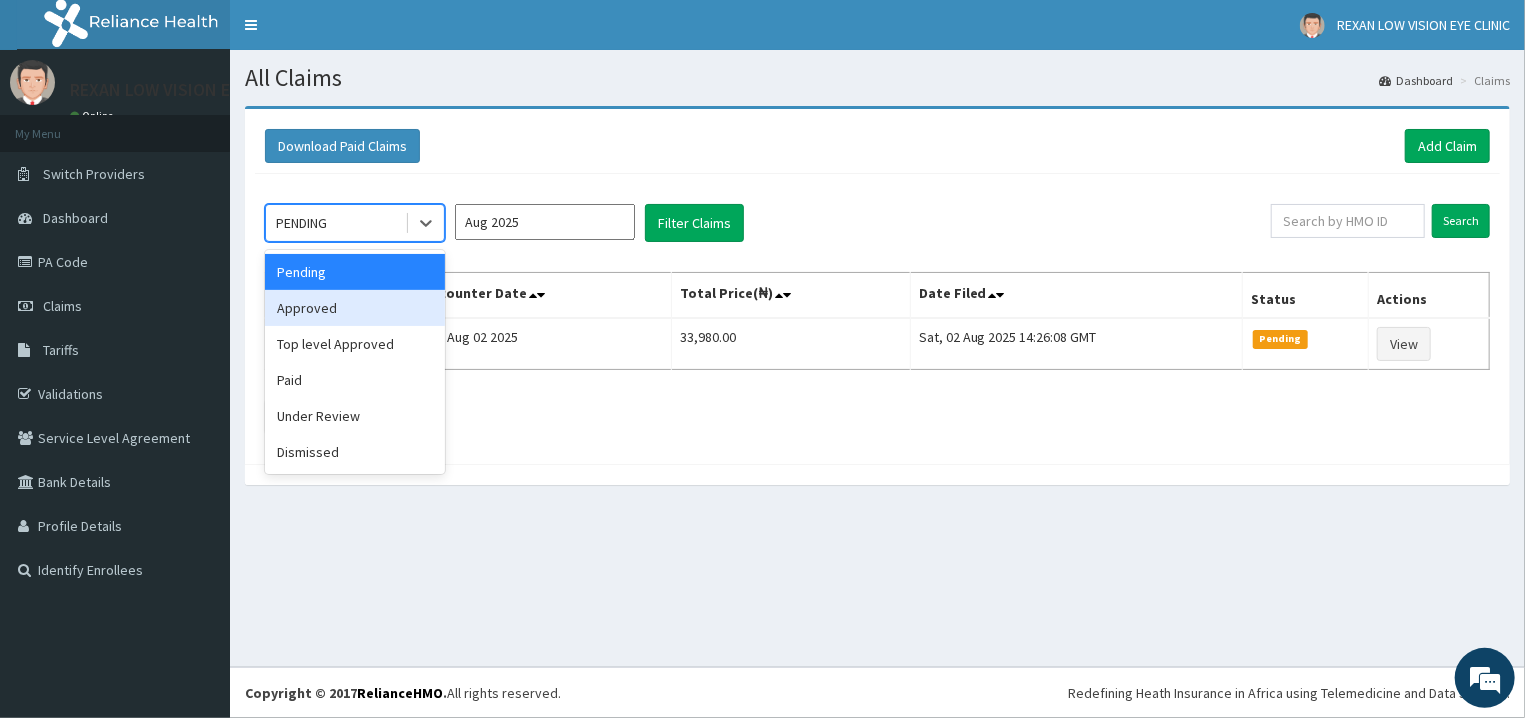 click on "Aug 2025" at bounding box center [545, 222] 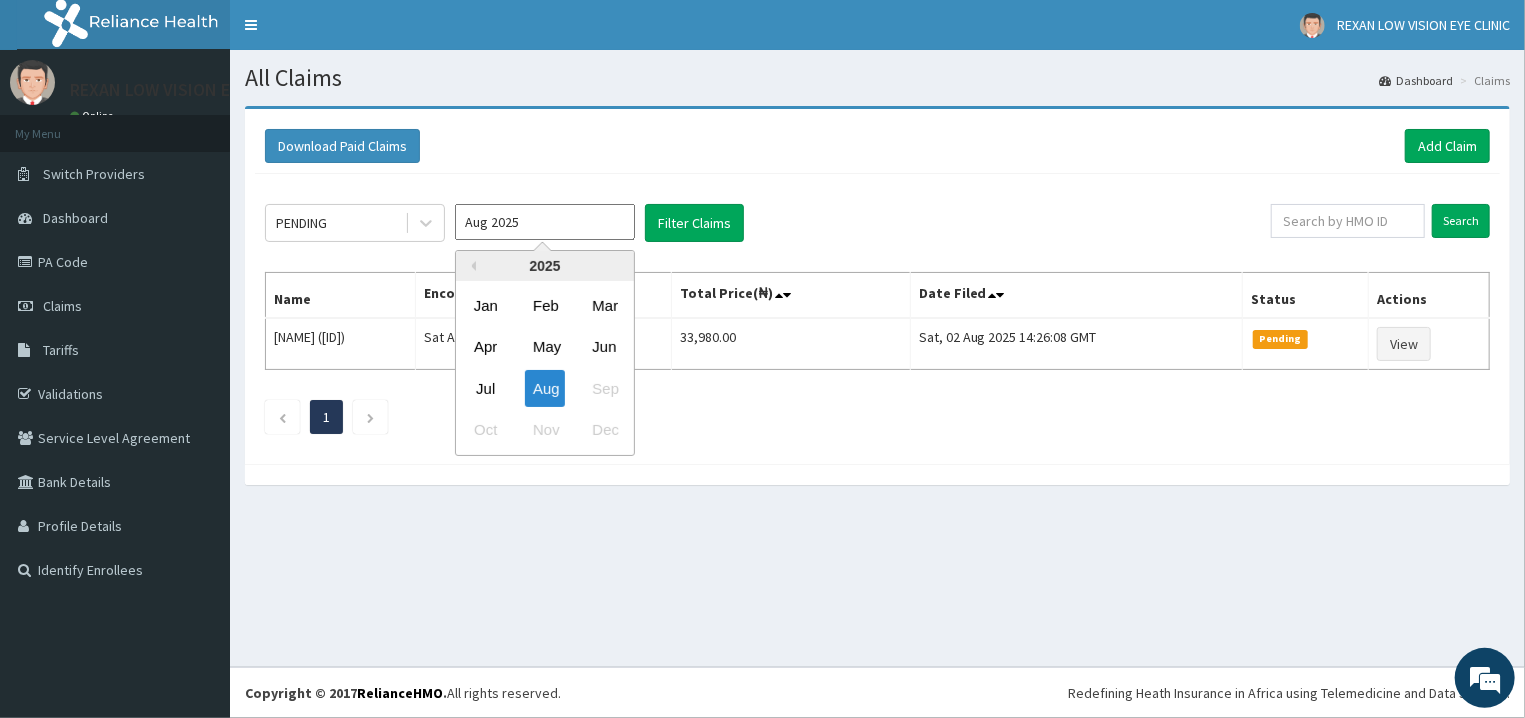 drag, startPoint x: 488, startPoint y: 353, endPoint x: 602, endPoint y: 291, distance: 129.76903 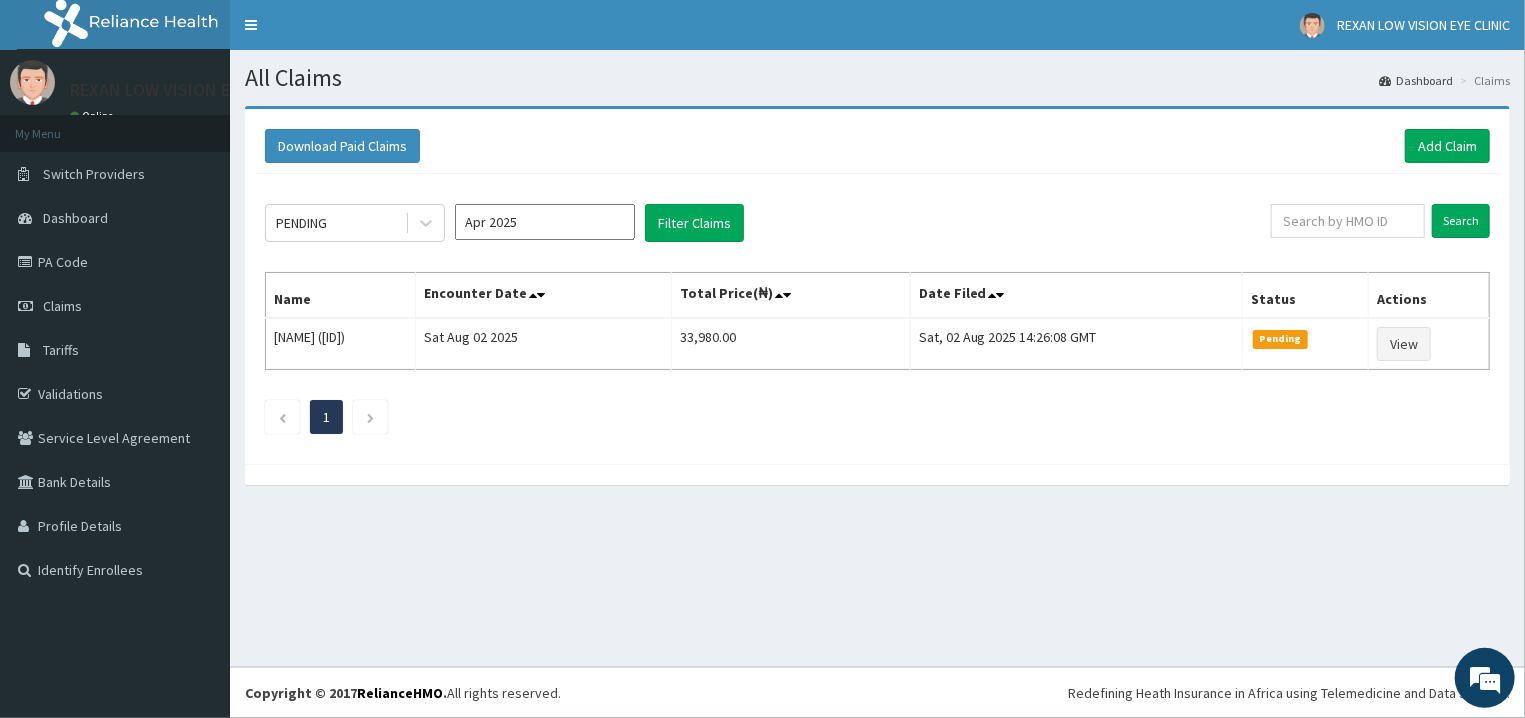 type on "Apr 2025" 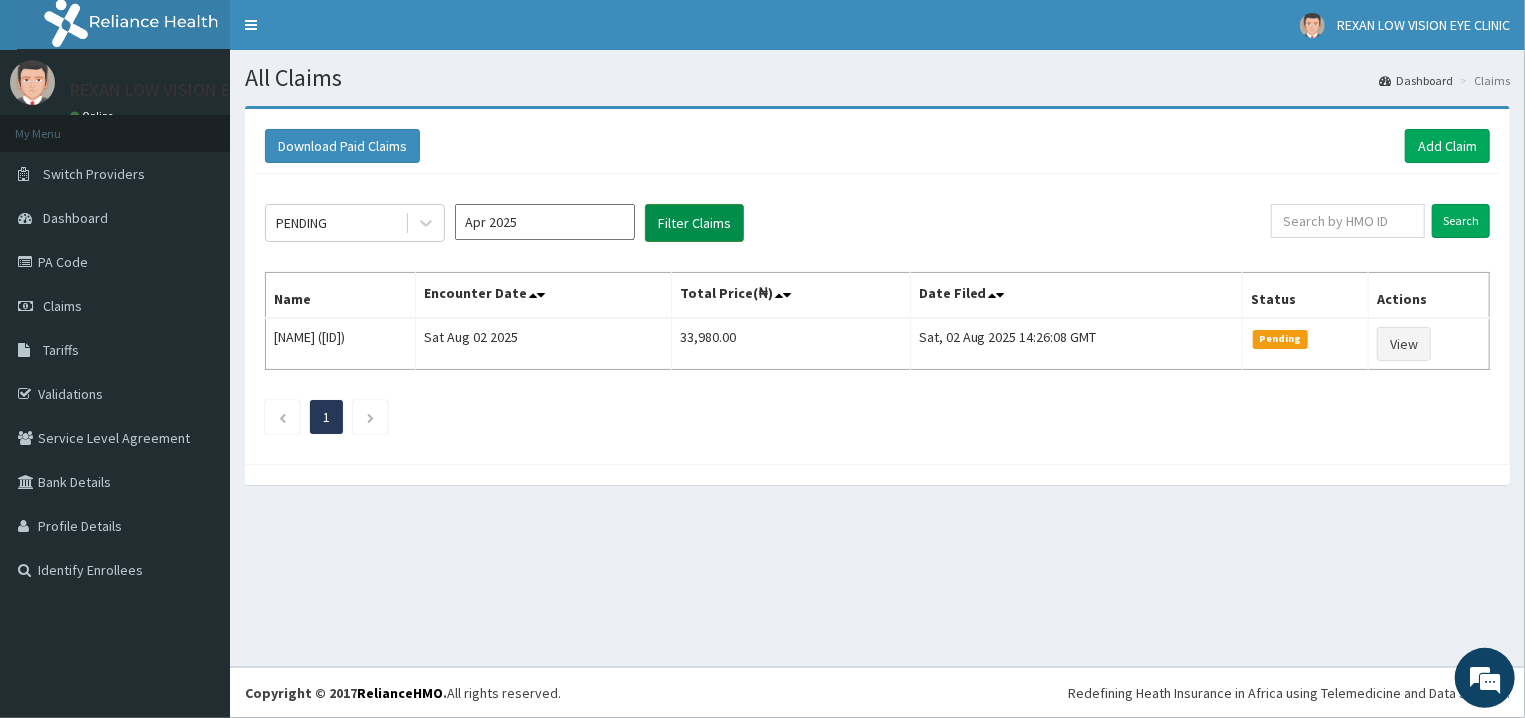 click on "Filter Claims" at bounding box center [694, 223] 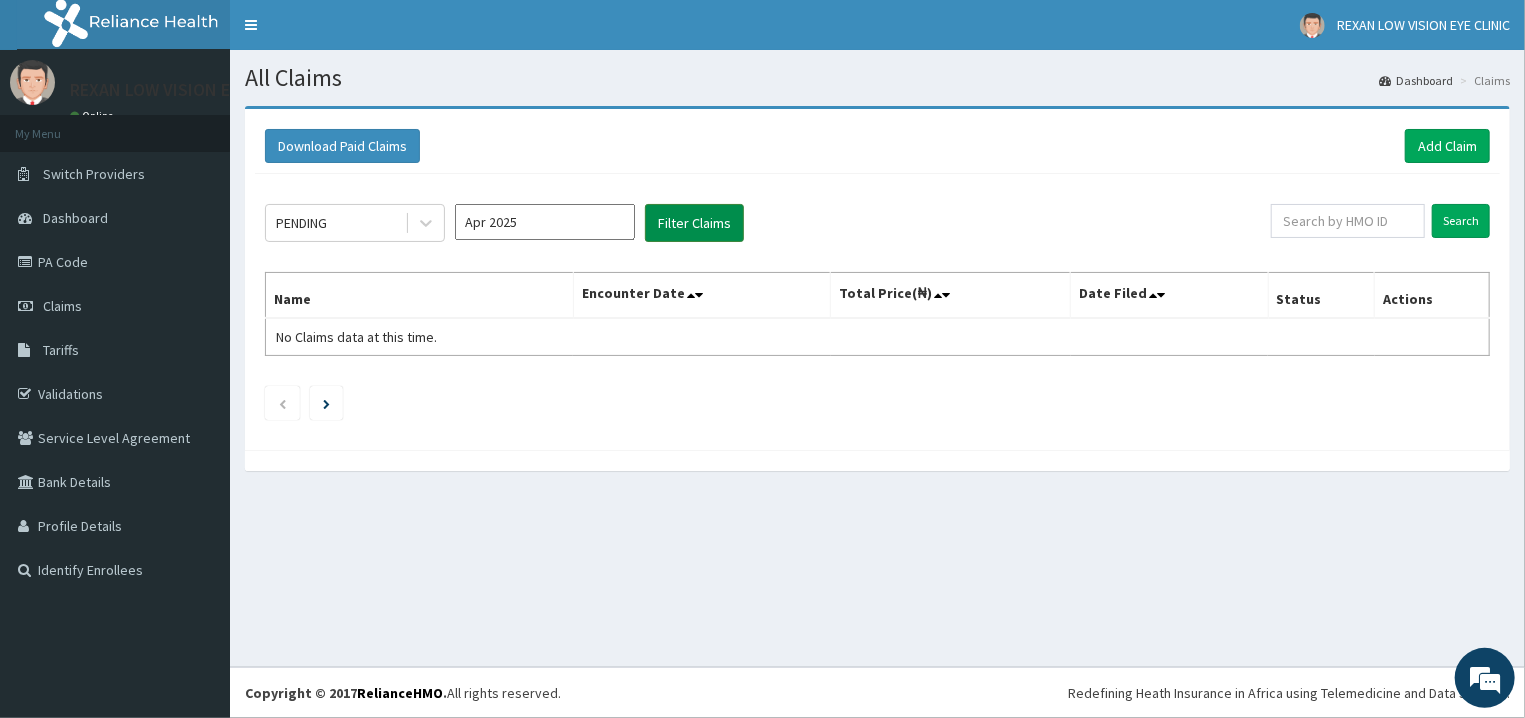 click on "Filter Claims" at bounding box center (694, 223) 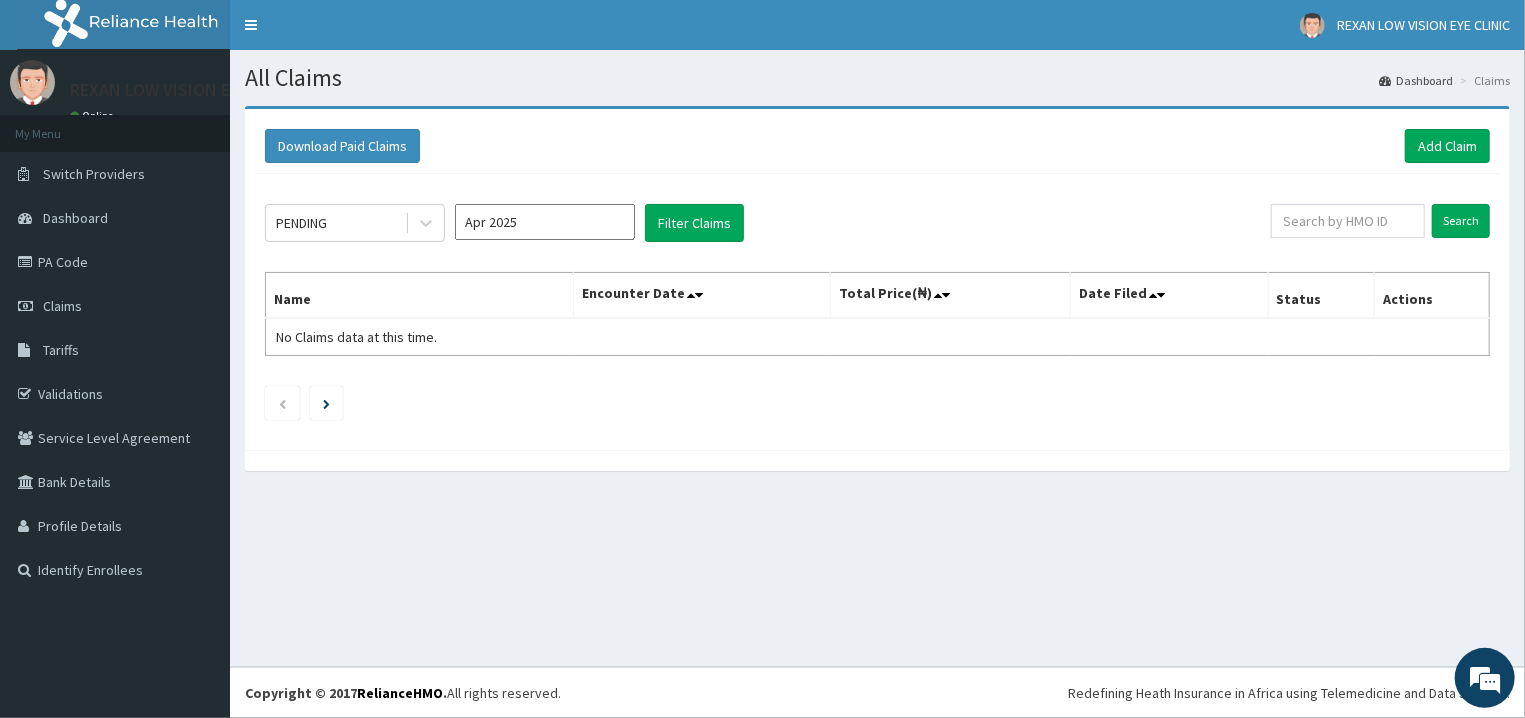 click on "PENDING Apr 2025 Filter Claims Search Name Encounter Date Total Price(₦) Date Filed Status Actions No Claims data at this time." 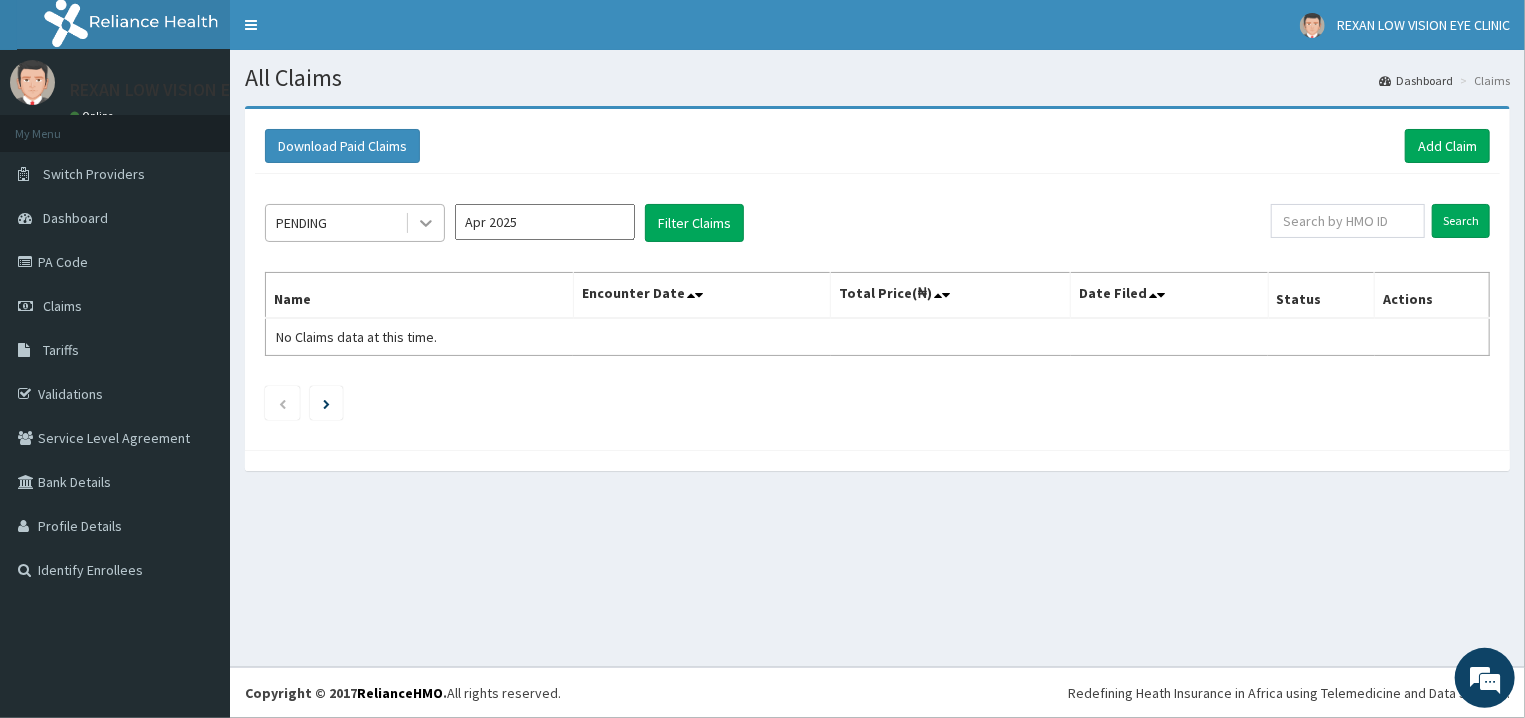 click 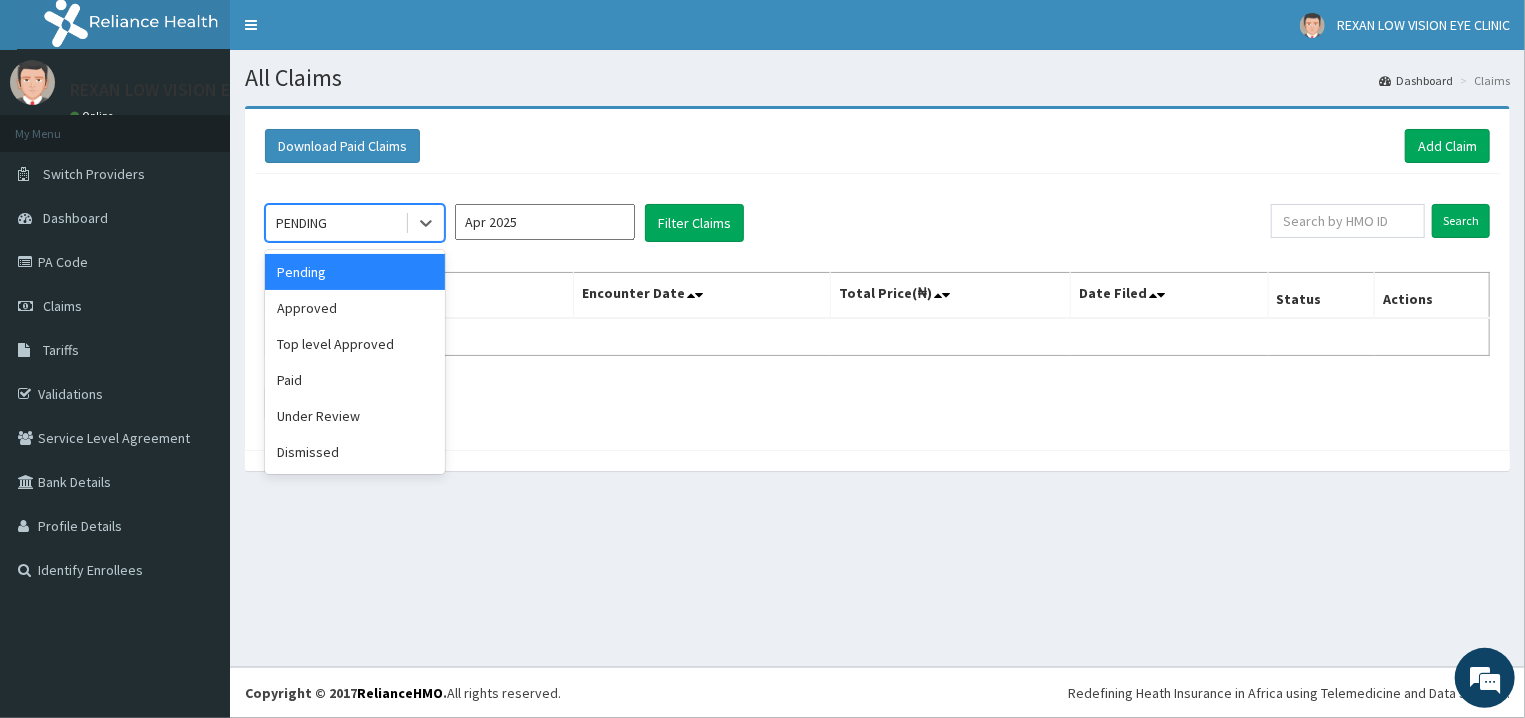 scroll, scrollTop: 0, scrollLeft: 0, axis: both 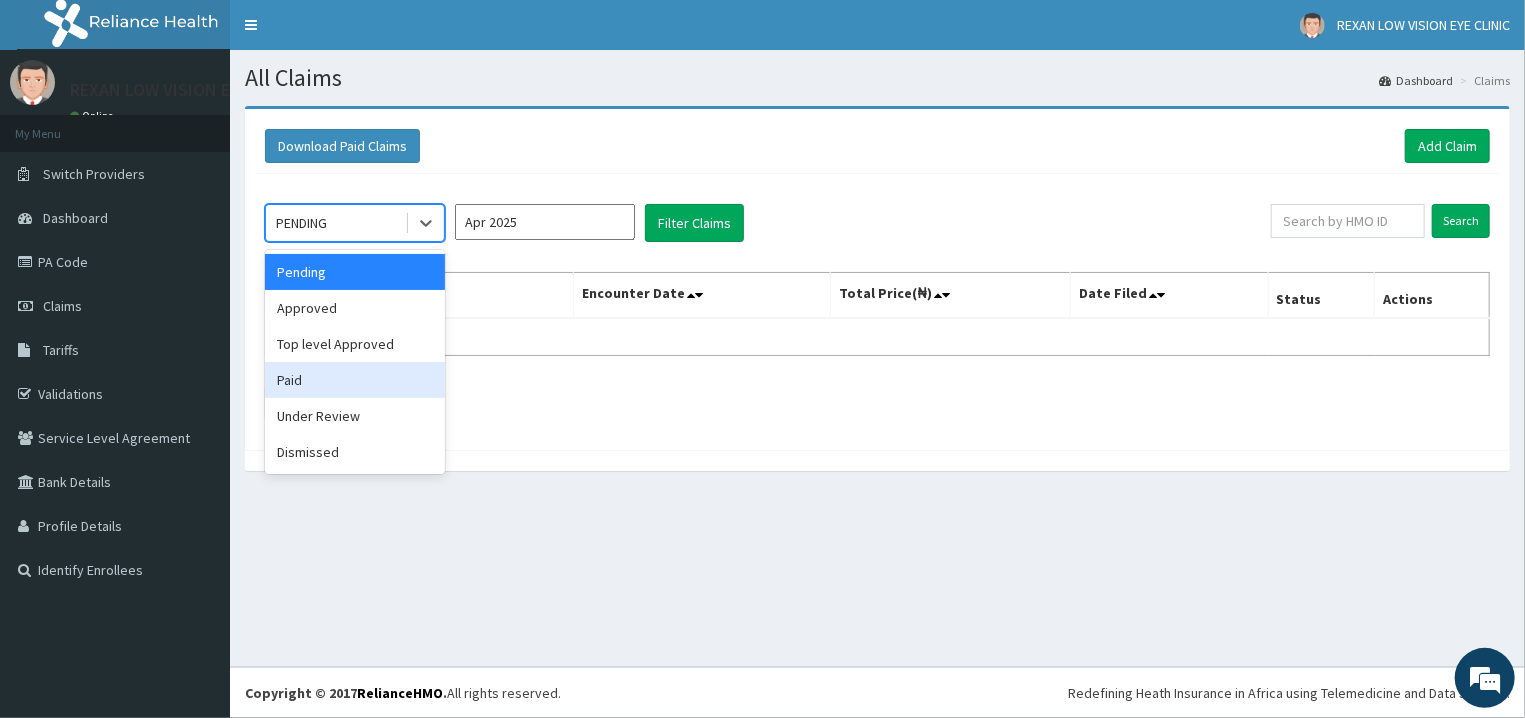 click on "Paid" at bounding box center [355, 380] 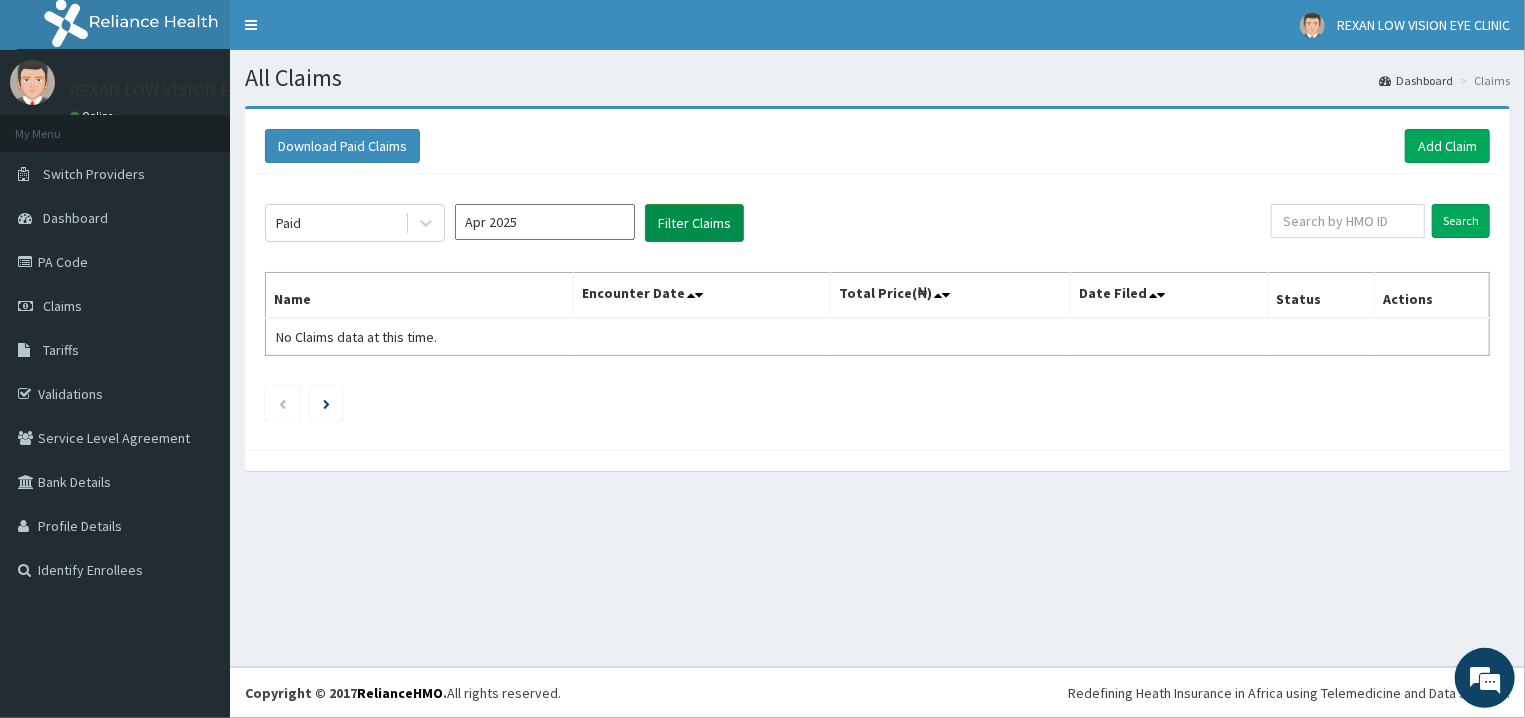 click on "Filter Claims" at bounding box center [694, 223] 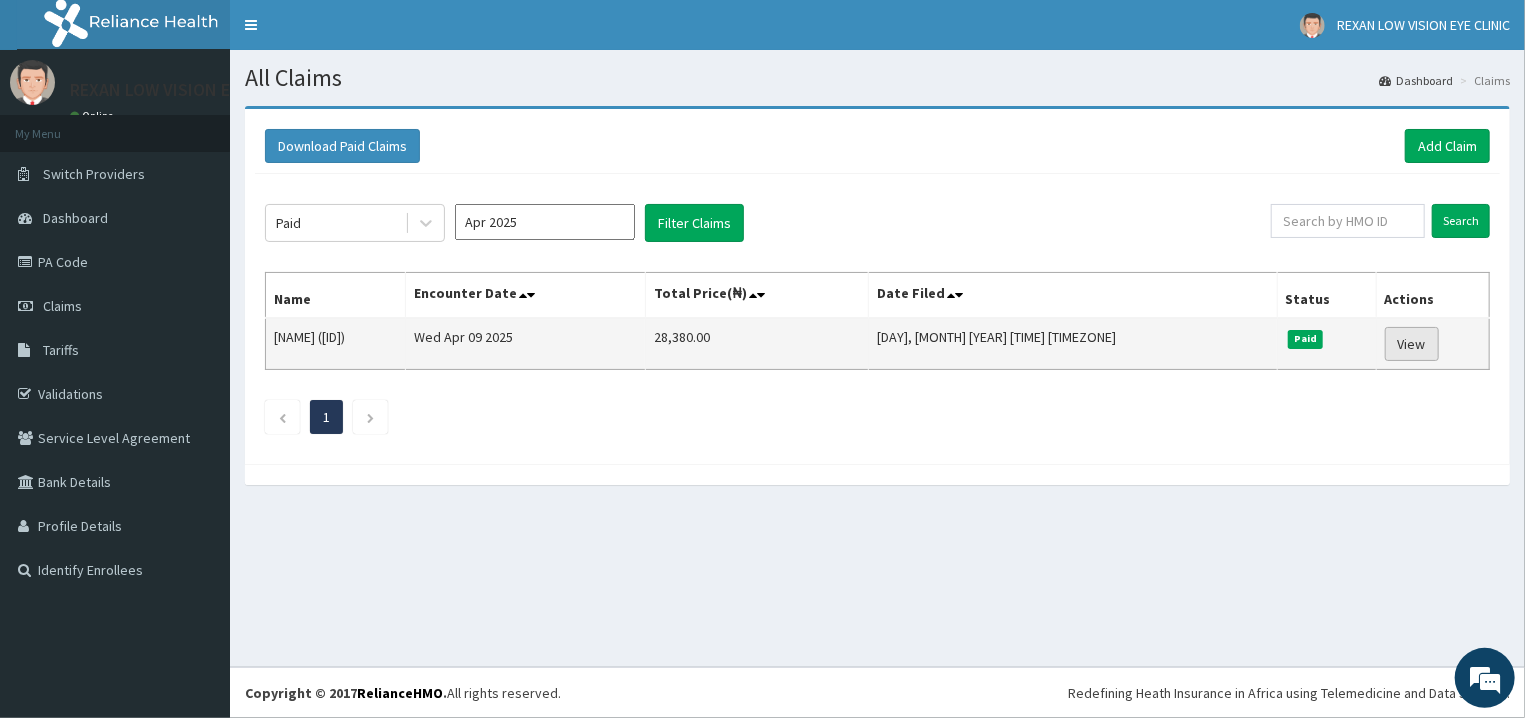 click on "View" at bounding box center [1412, 344] 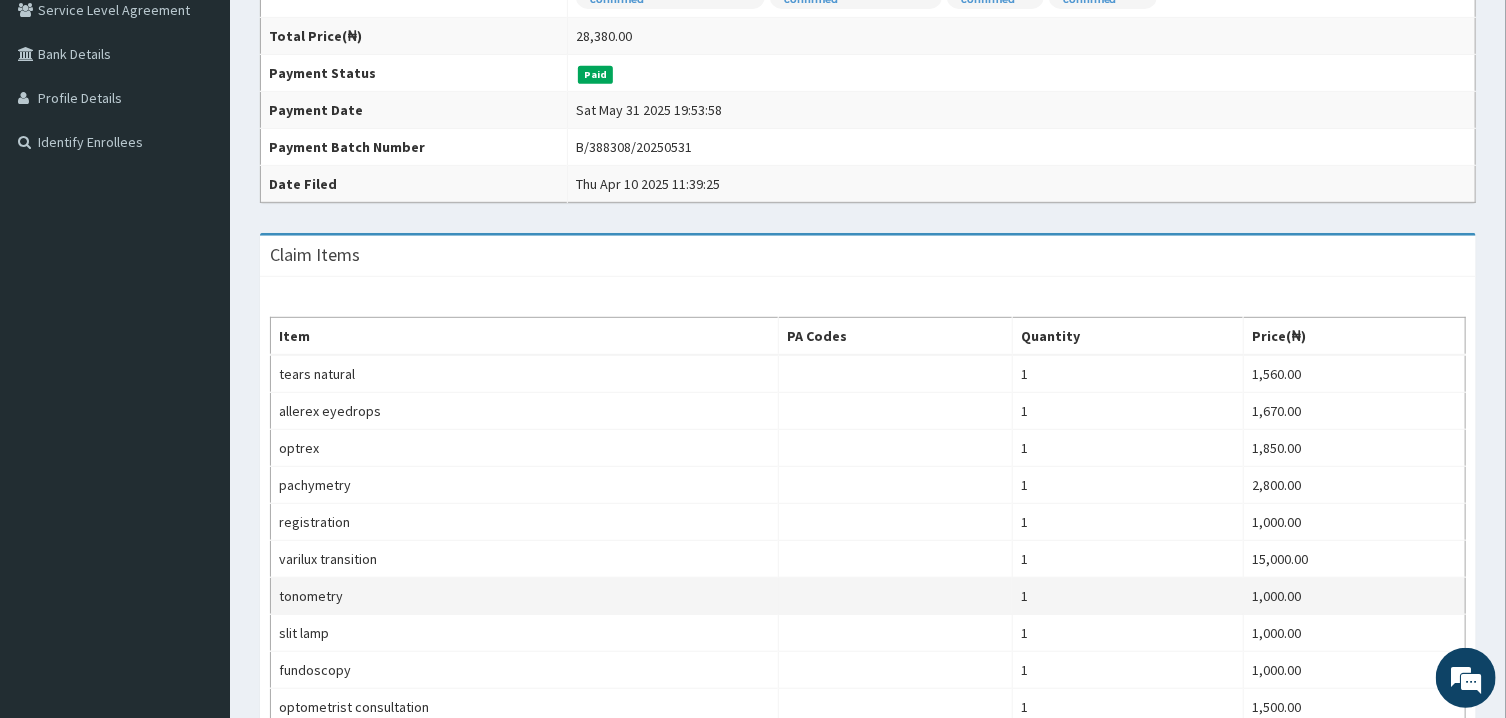 scroll, scrollTop: 643, scrollLeft: 0, axis: vertical 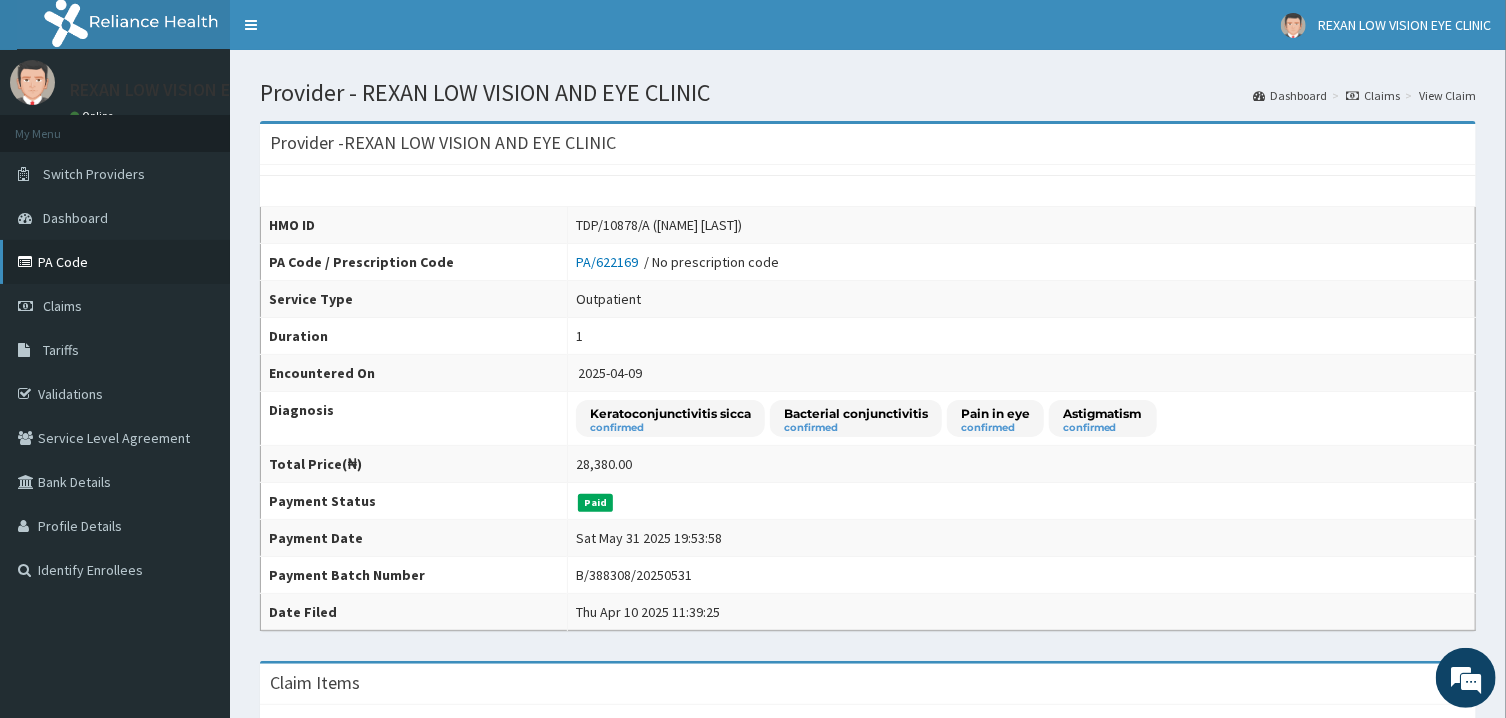 click on "PA Code" at bounding box center (115, 262) 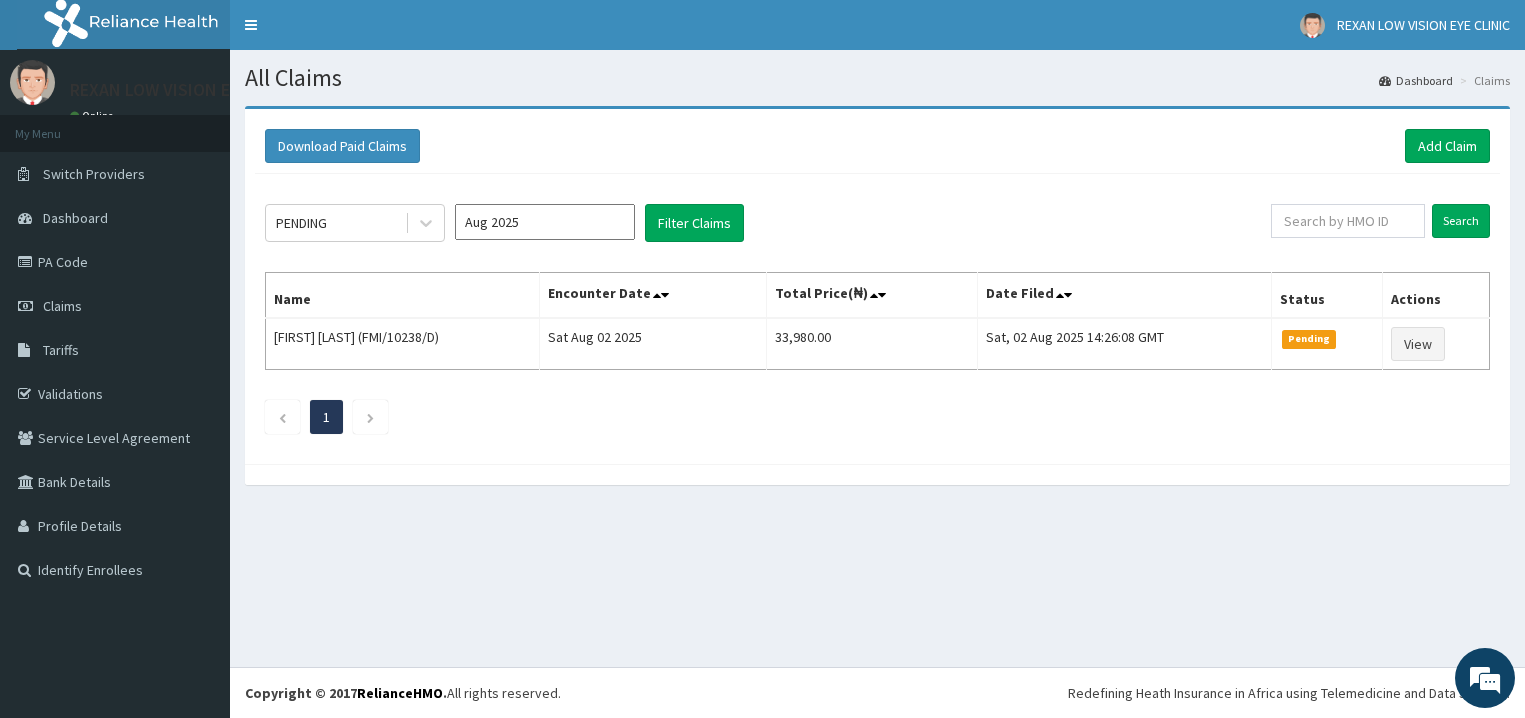 scroll, scrollTop: 0, scrollLeft: 0, axis: both 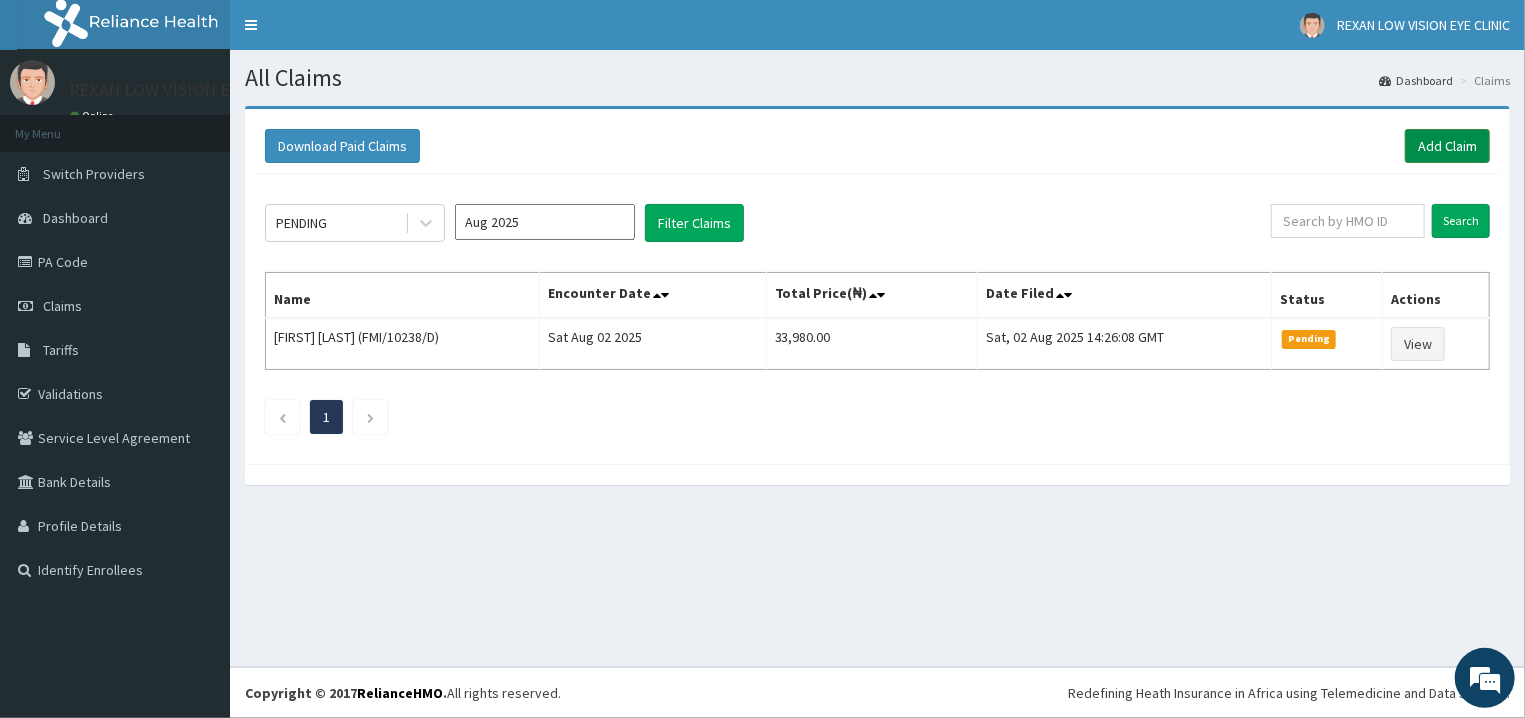 click on "Add Claim" at bounding box center [1447, 146] 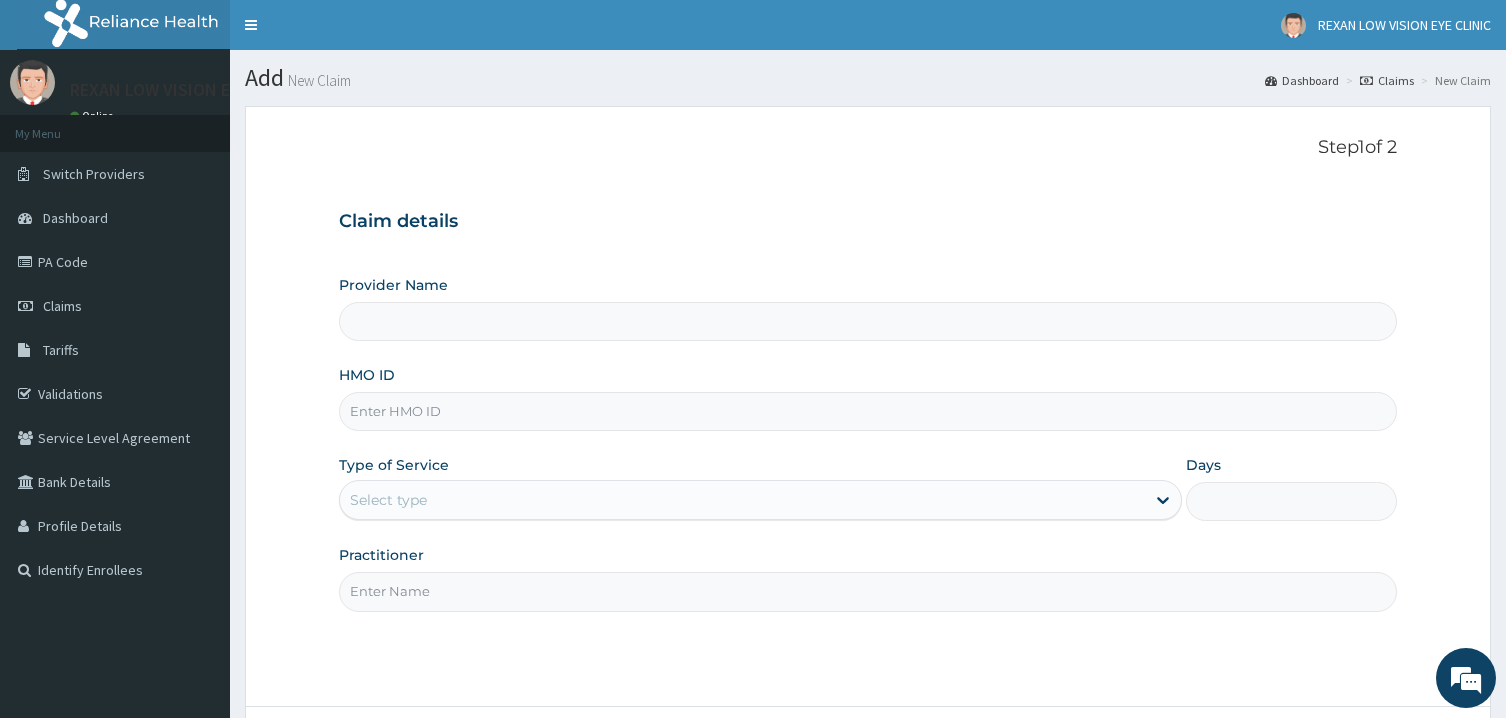 scroll, scrollTop: 0, scrollLeft: 0, axis: both 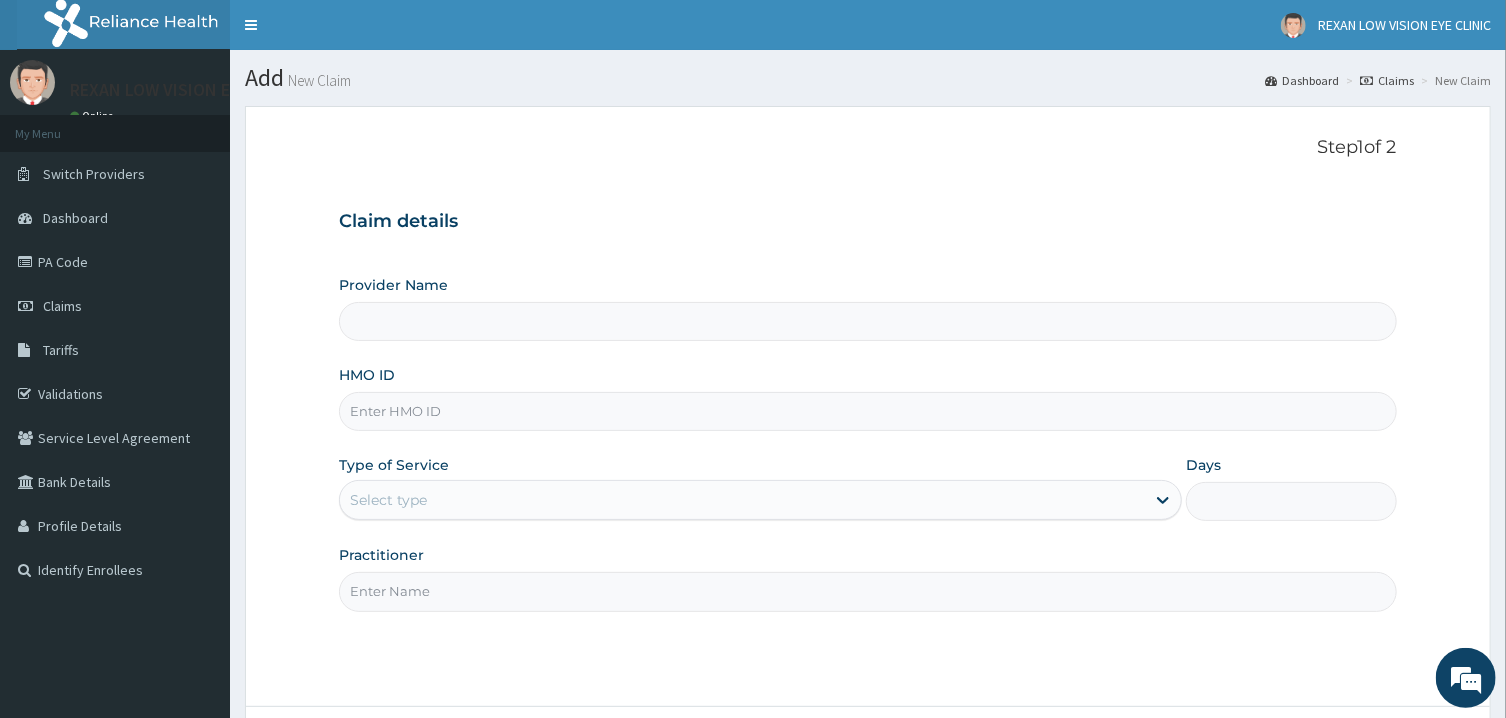 type on "REXAN LOW VISION AND EYE CLINIC" 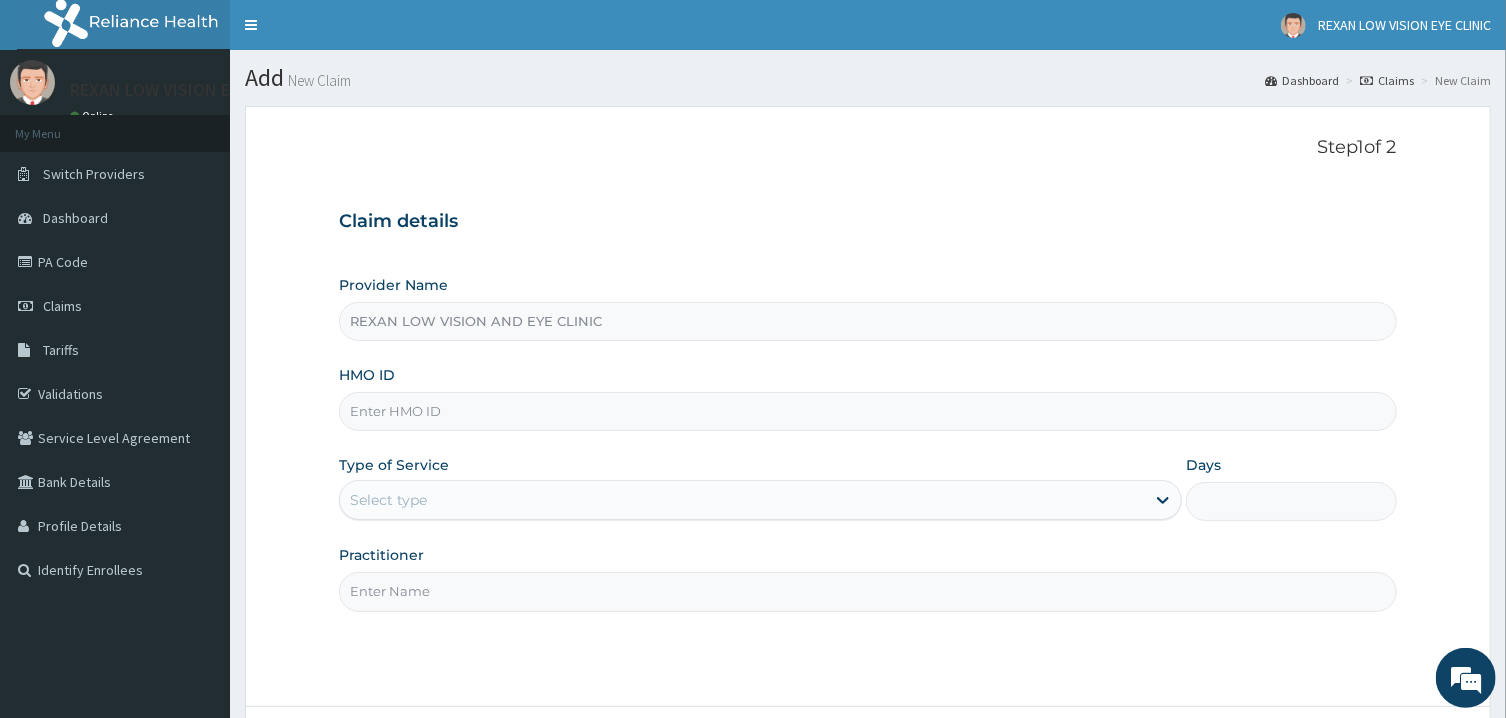 click on "HMO ID" at bounding box center (867, 411) 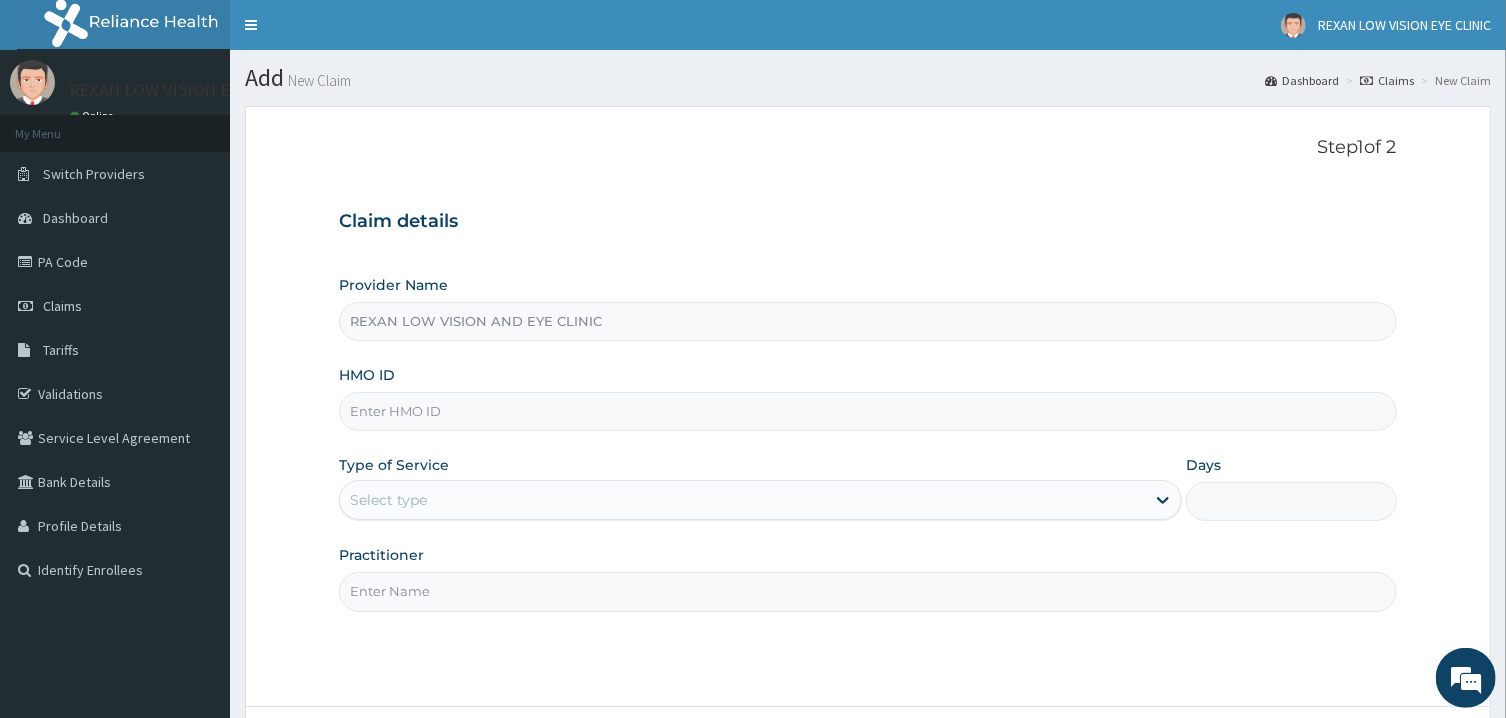 click on "HMO ID" at bounding box center [867, 411] 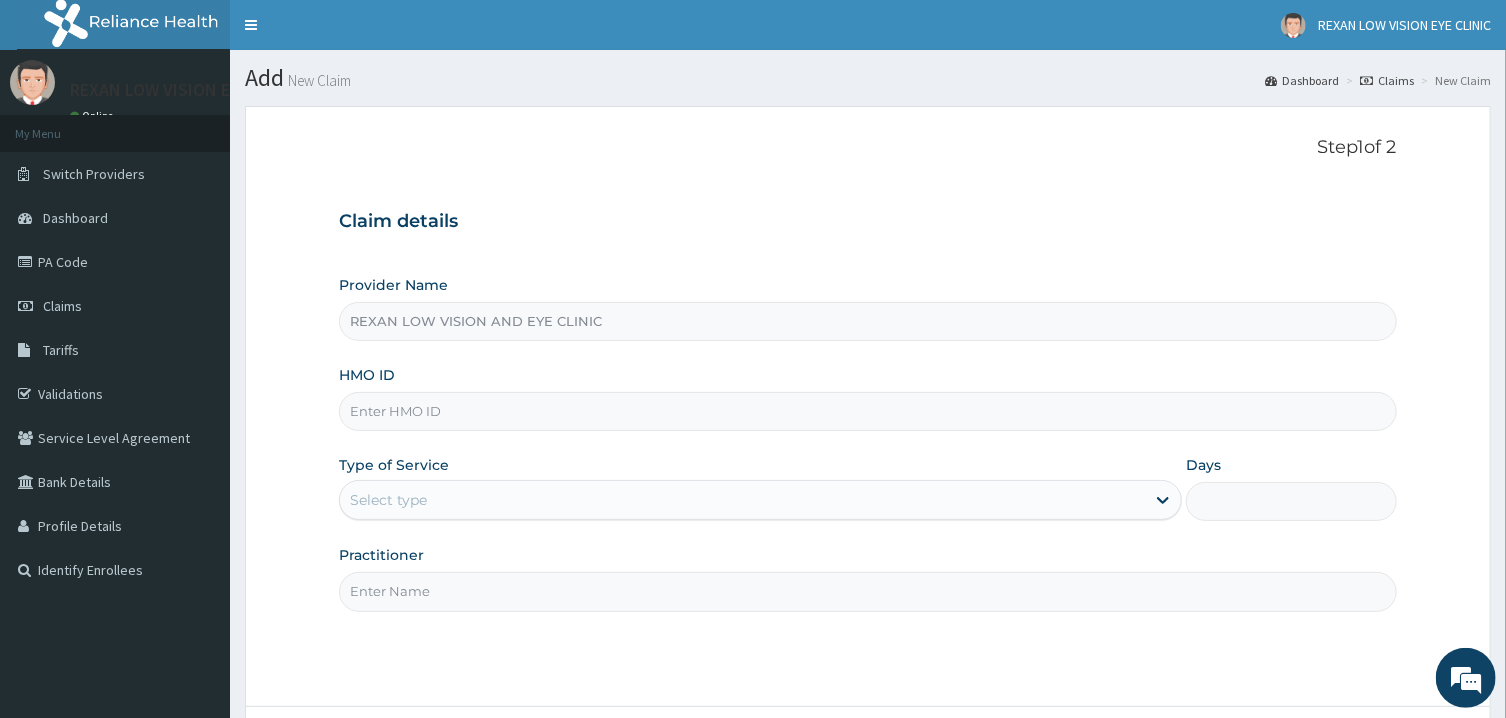 paste on "fmi/10238/b" 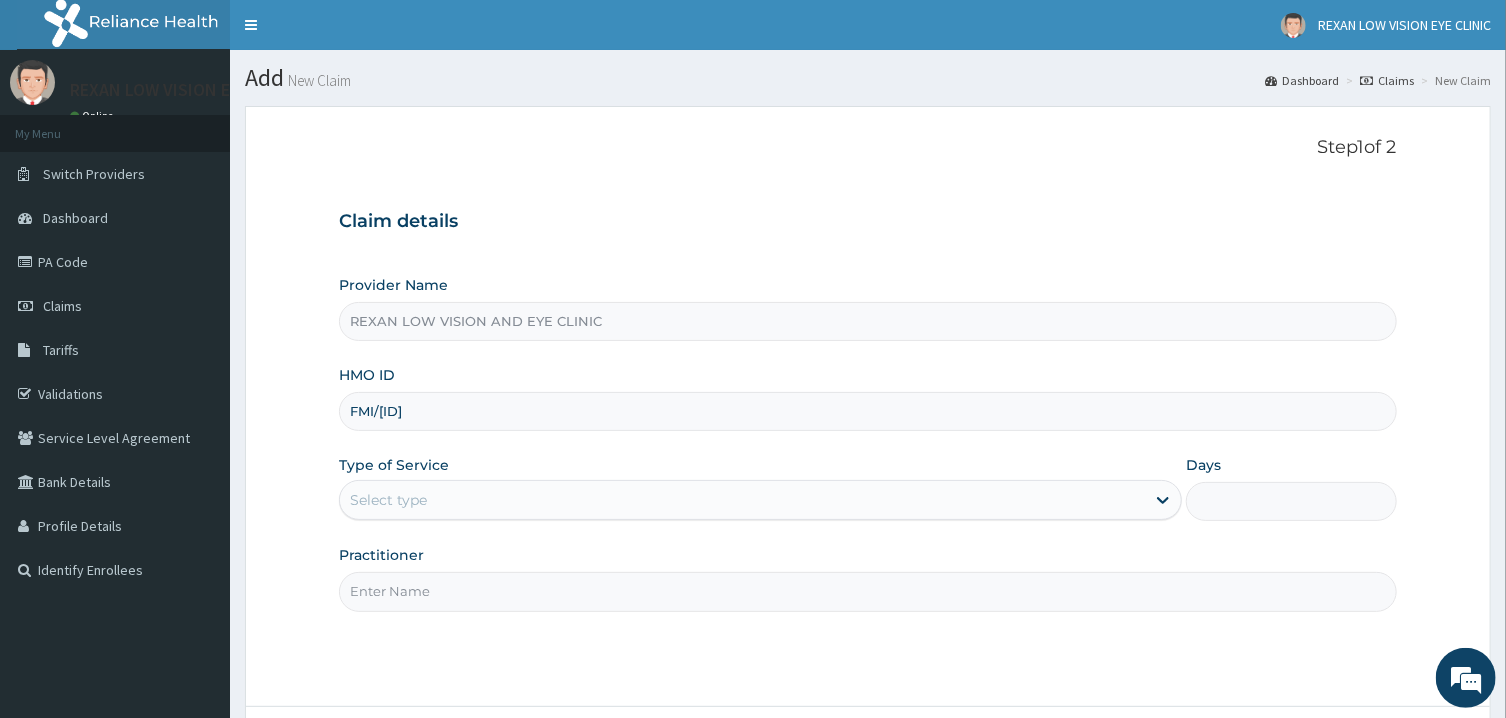 type on "FMI/10238/b" 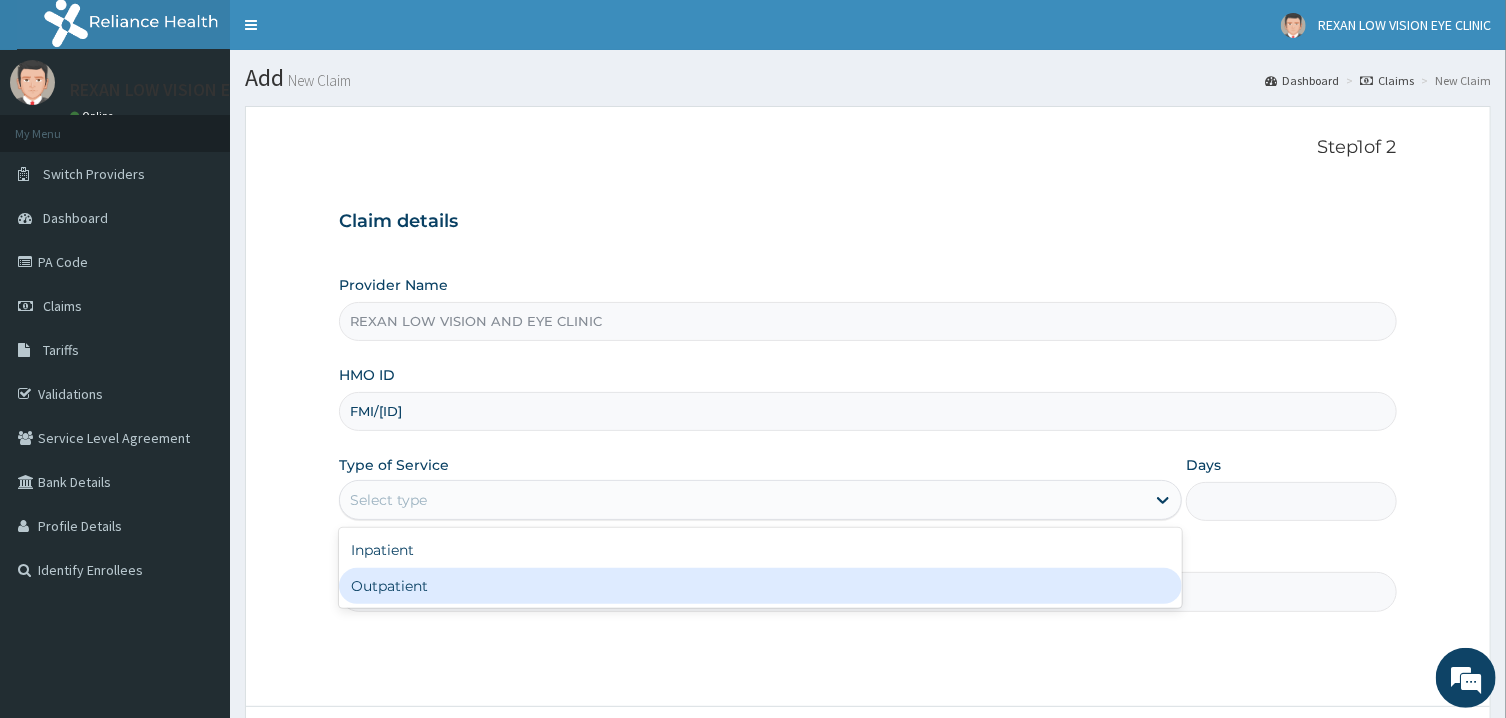 click on "Outpatient" at bounding box center (760, 586) 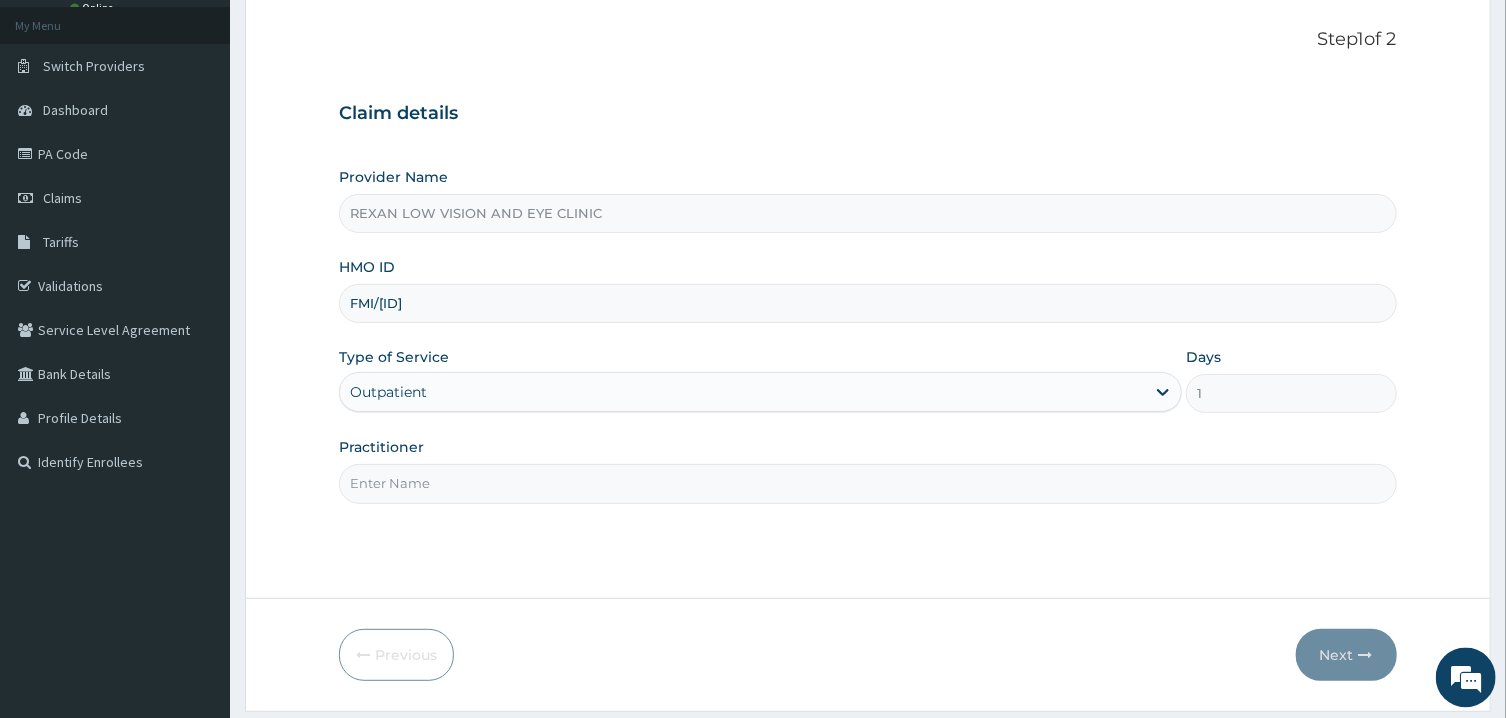 scroll, scrollTop: 168, scrollLeft: 0, axis: vertical 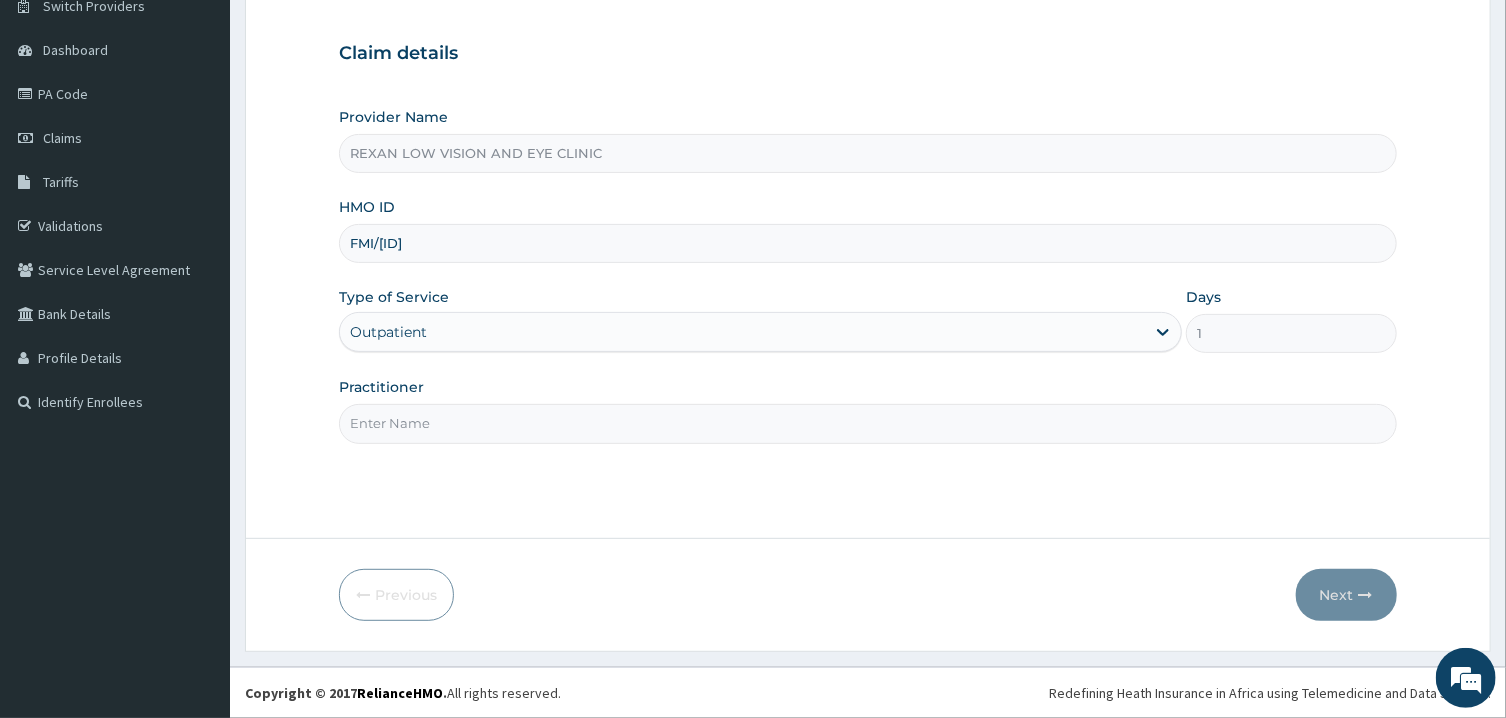 click on "Practitioner" at bounding box center (867, 423) 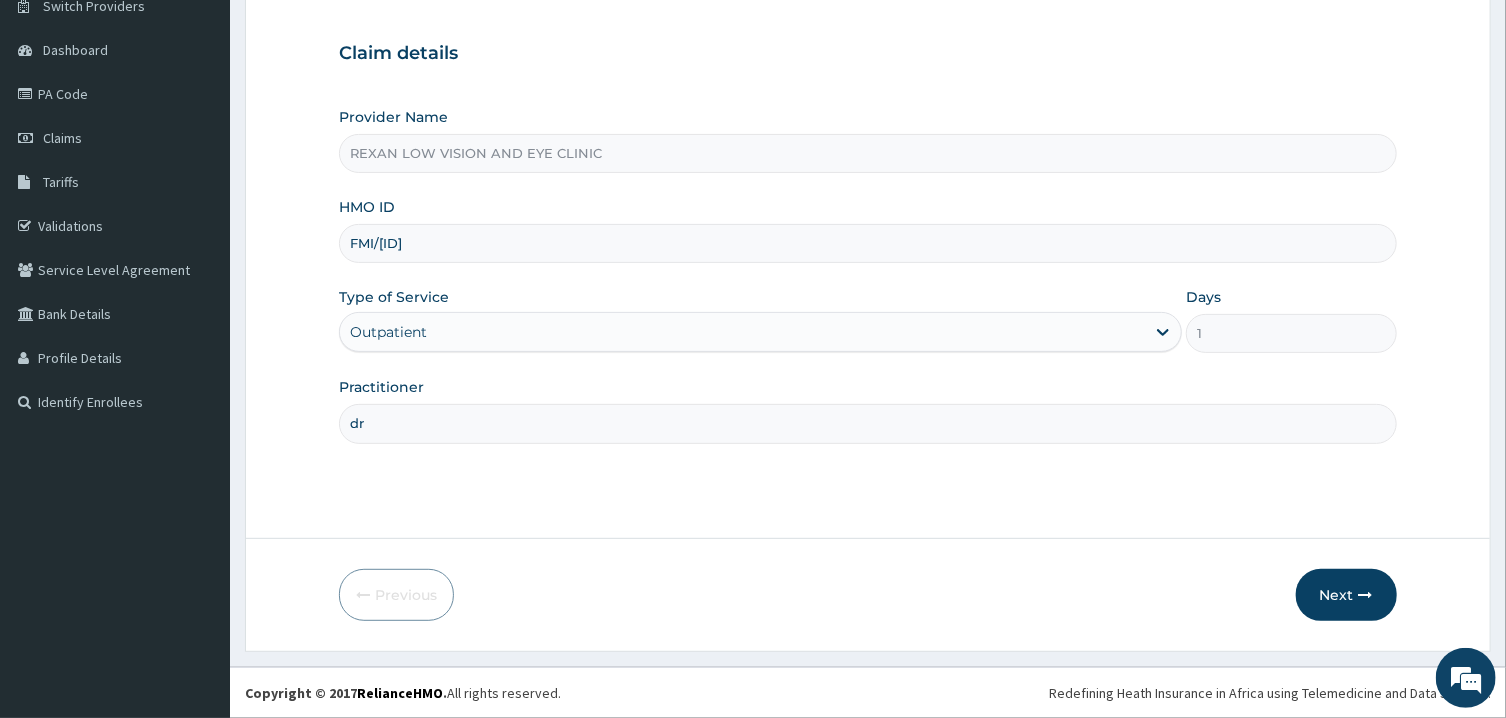 type on "d" 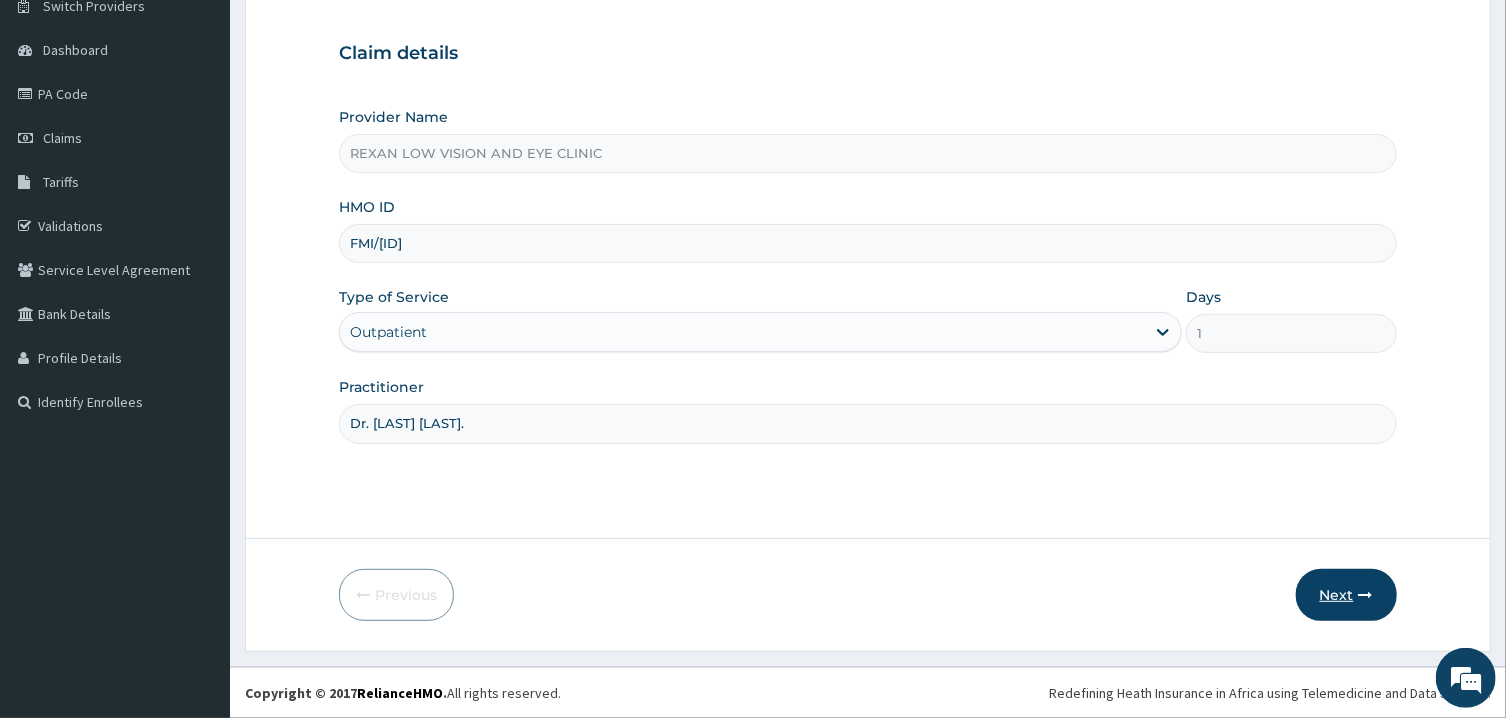 type on "Dr. stephen c." 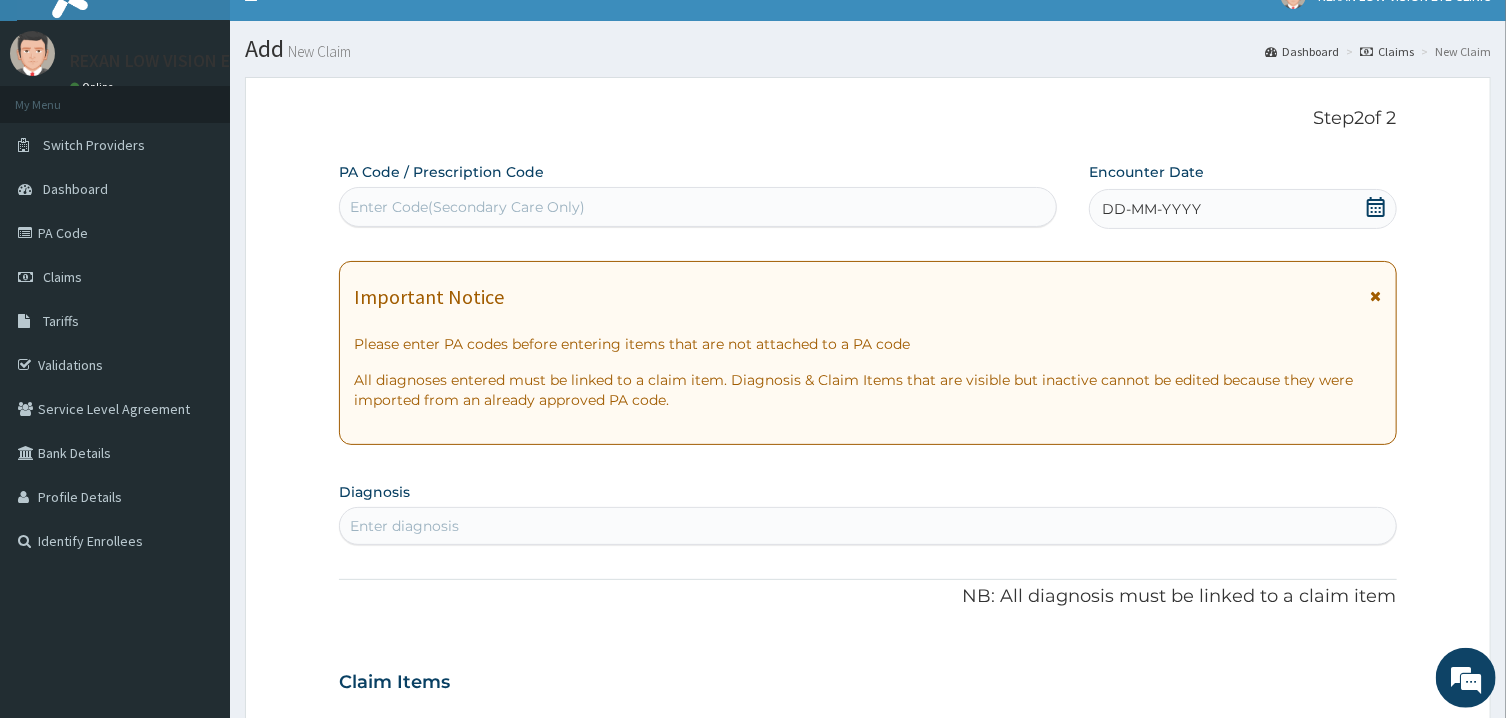 scroll, scrollTop: 0, scrollLeft: 0, axis: both 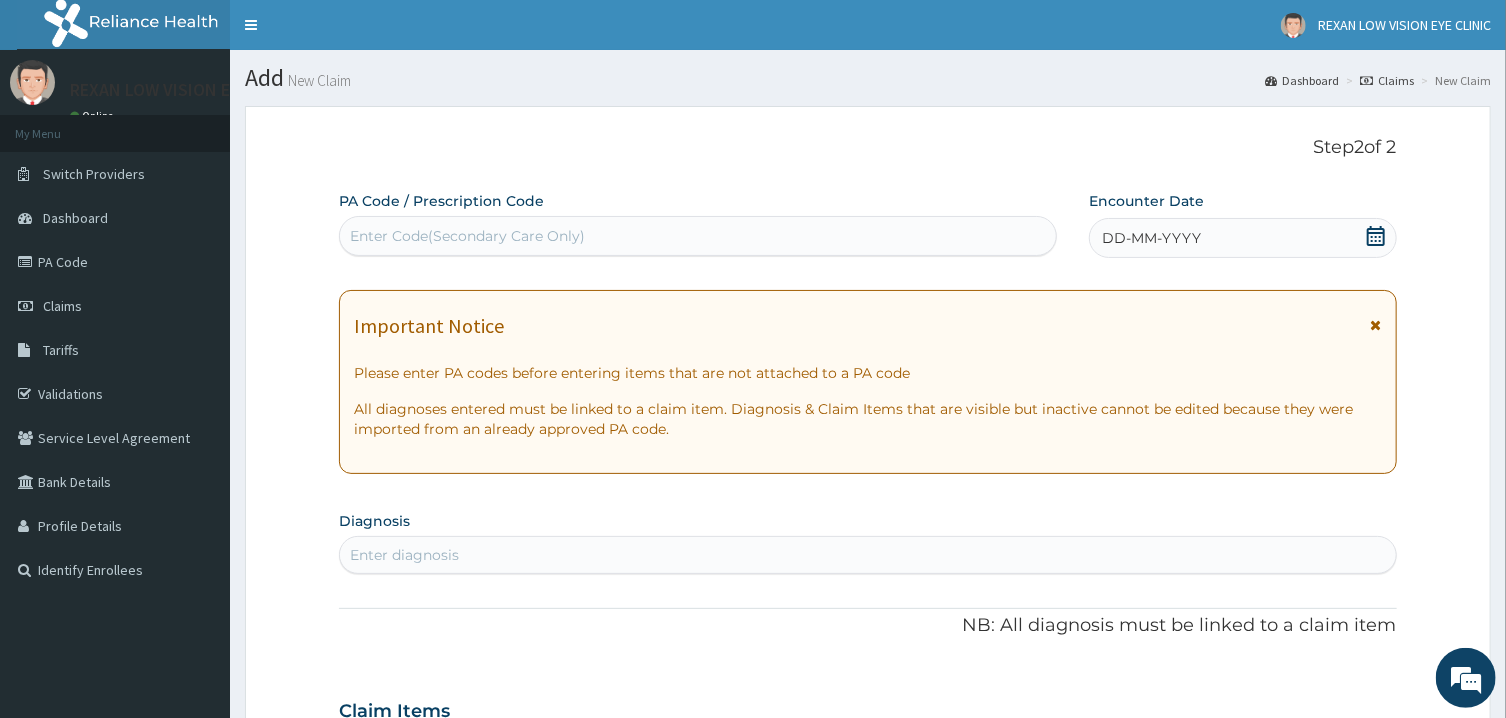 click on "Enter Code(Secondary Care Only)" at bounding box center (698, 236) 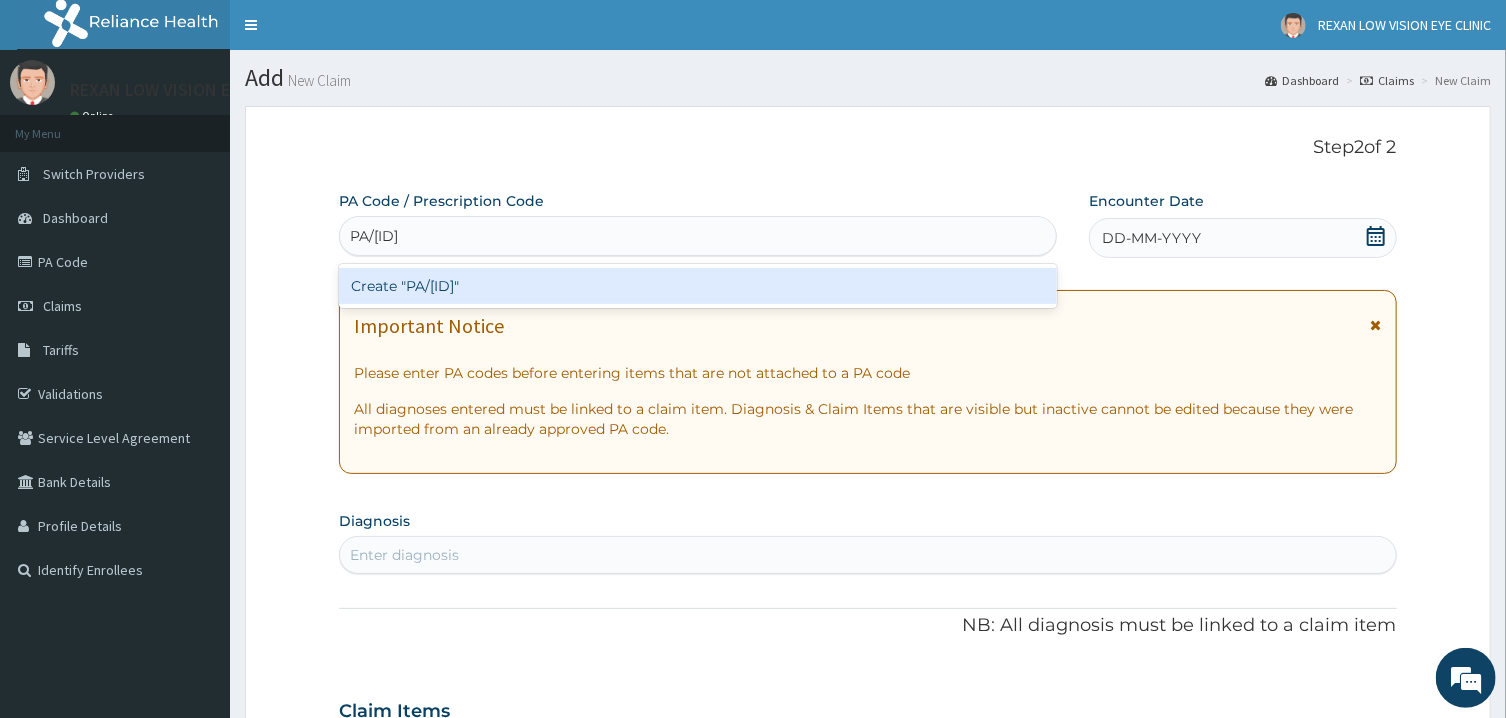 click on "Create "PA/6E6C1A"" at bounding box center [698, 286] 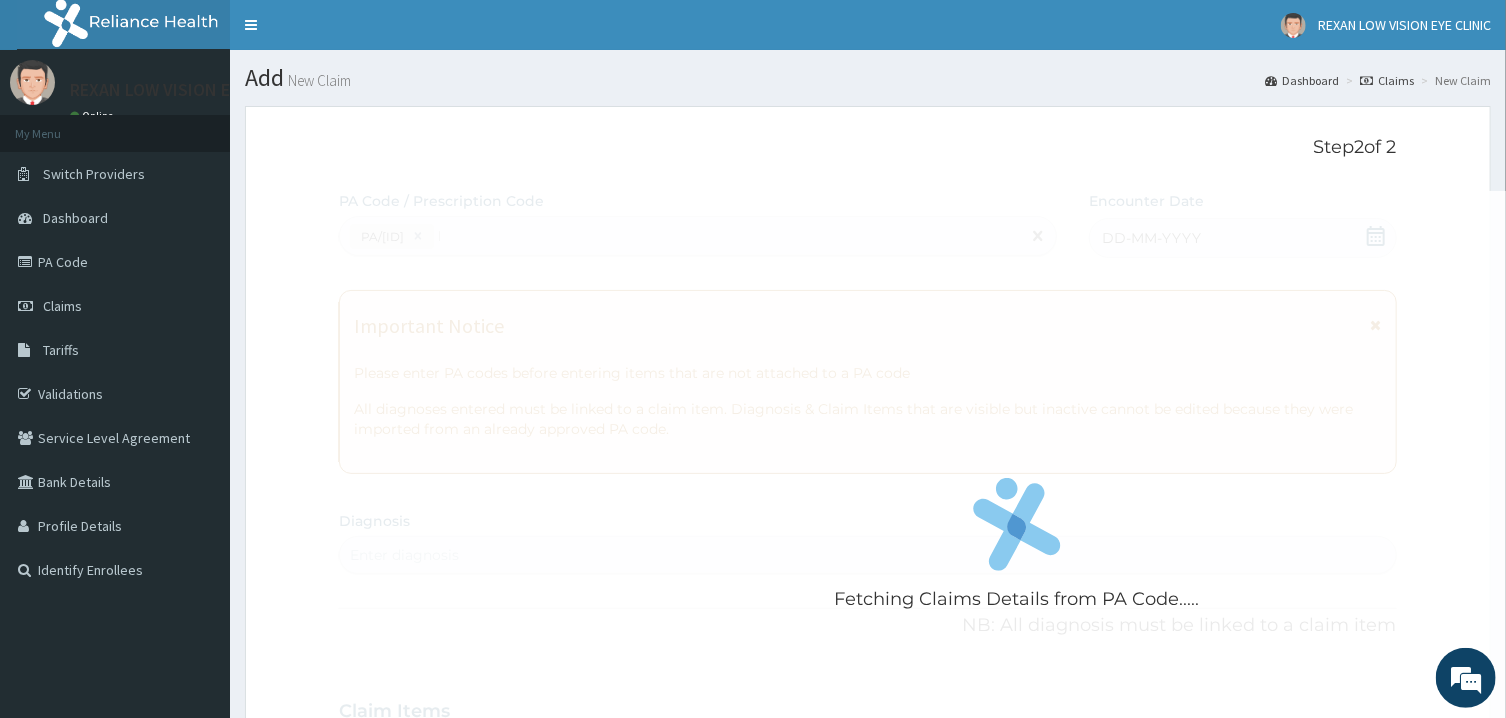 type 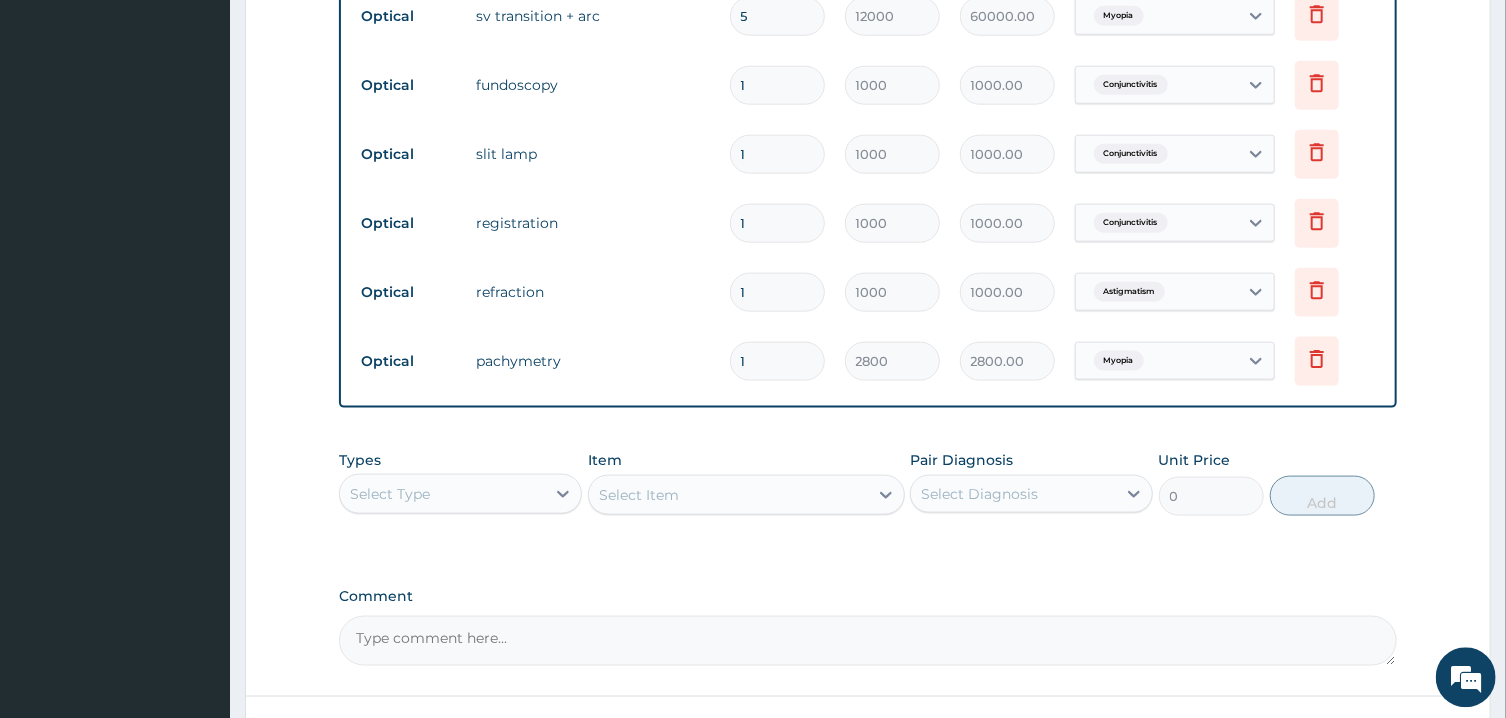 scroll, scrollTop: 1316, scrollLeft: 0, axis: vertical 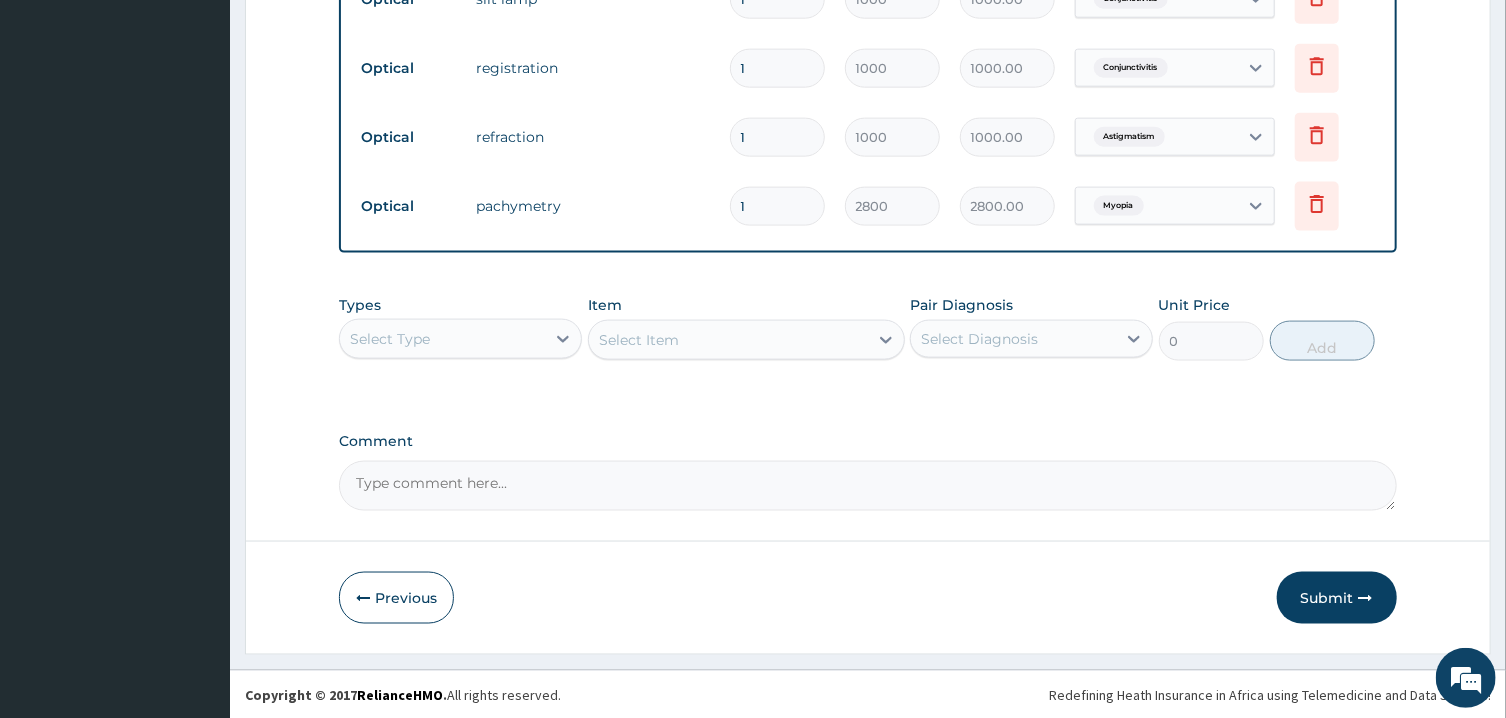 click on "Comment" at bounding box center (867, 486) 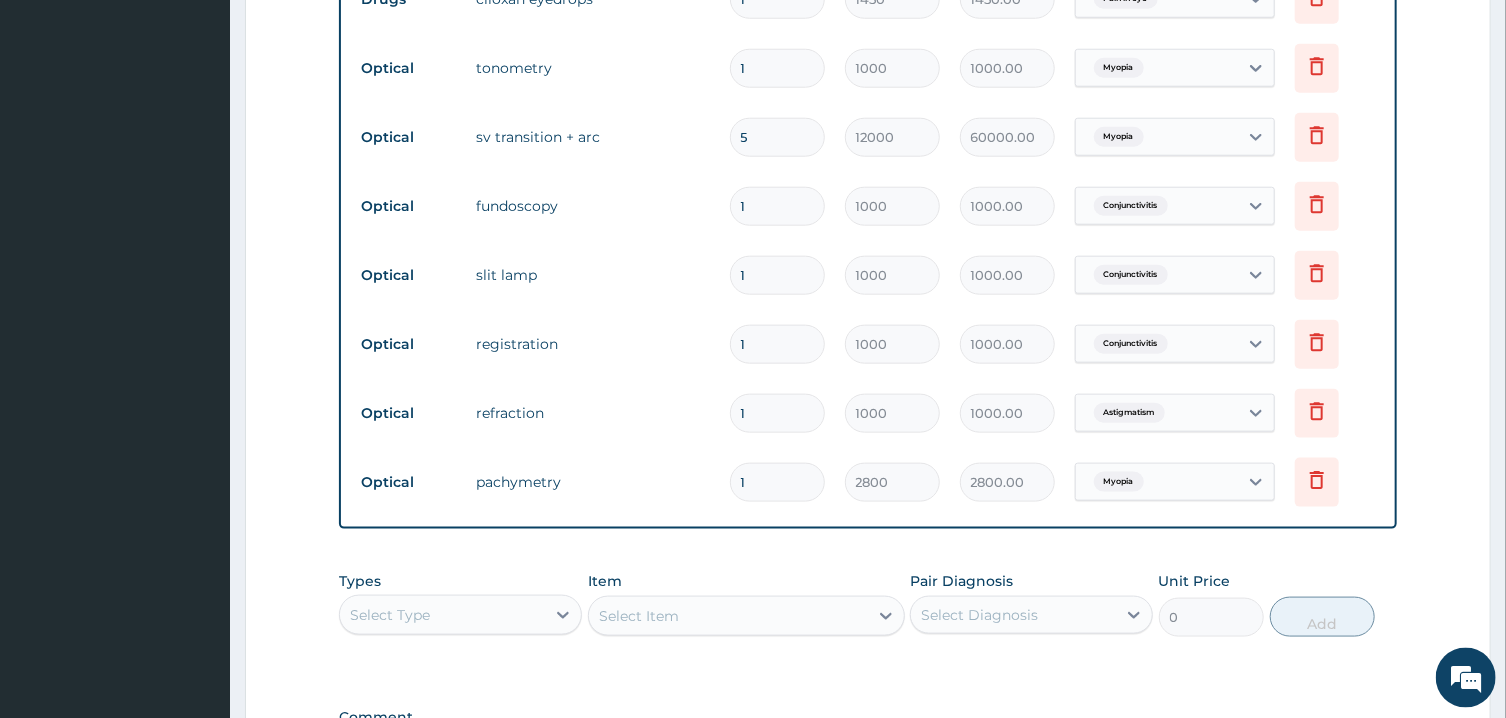 scroll, scrollTop: 994, scrollLeft: 0, axis: vertical 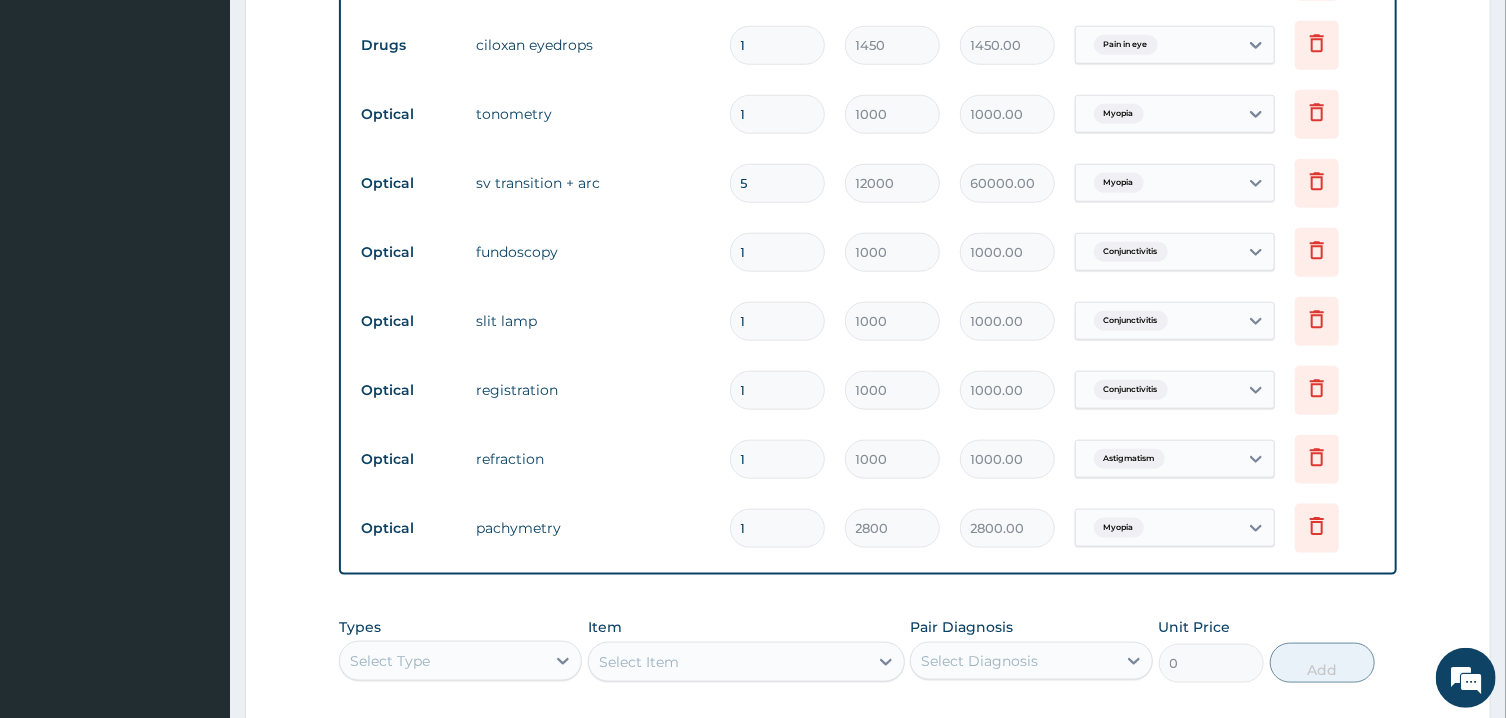 click on "5" at bounding box center (777, 183) 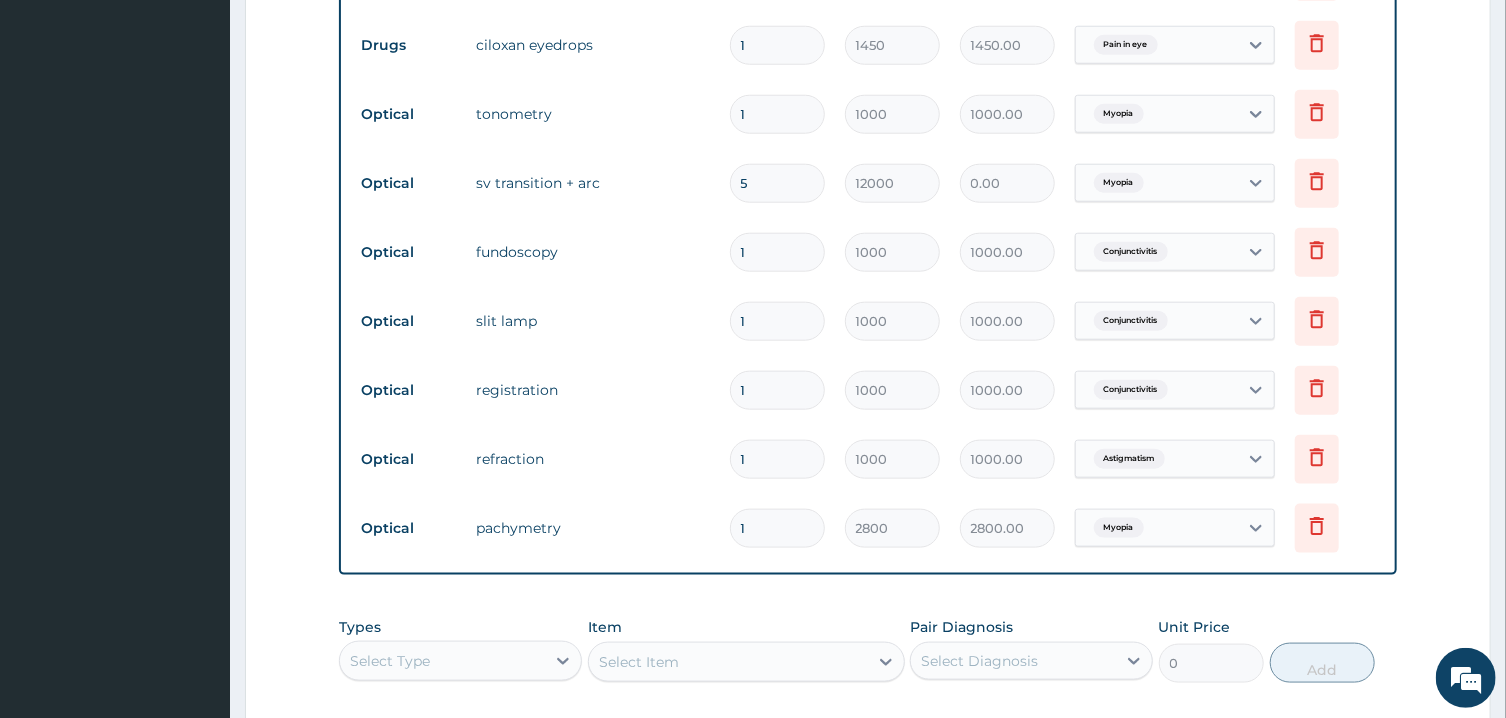 type 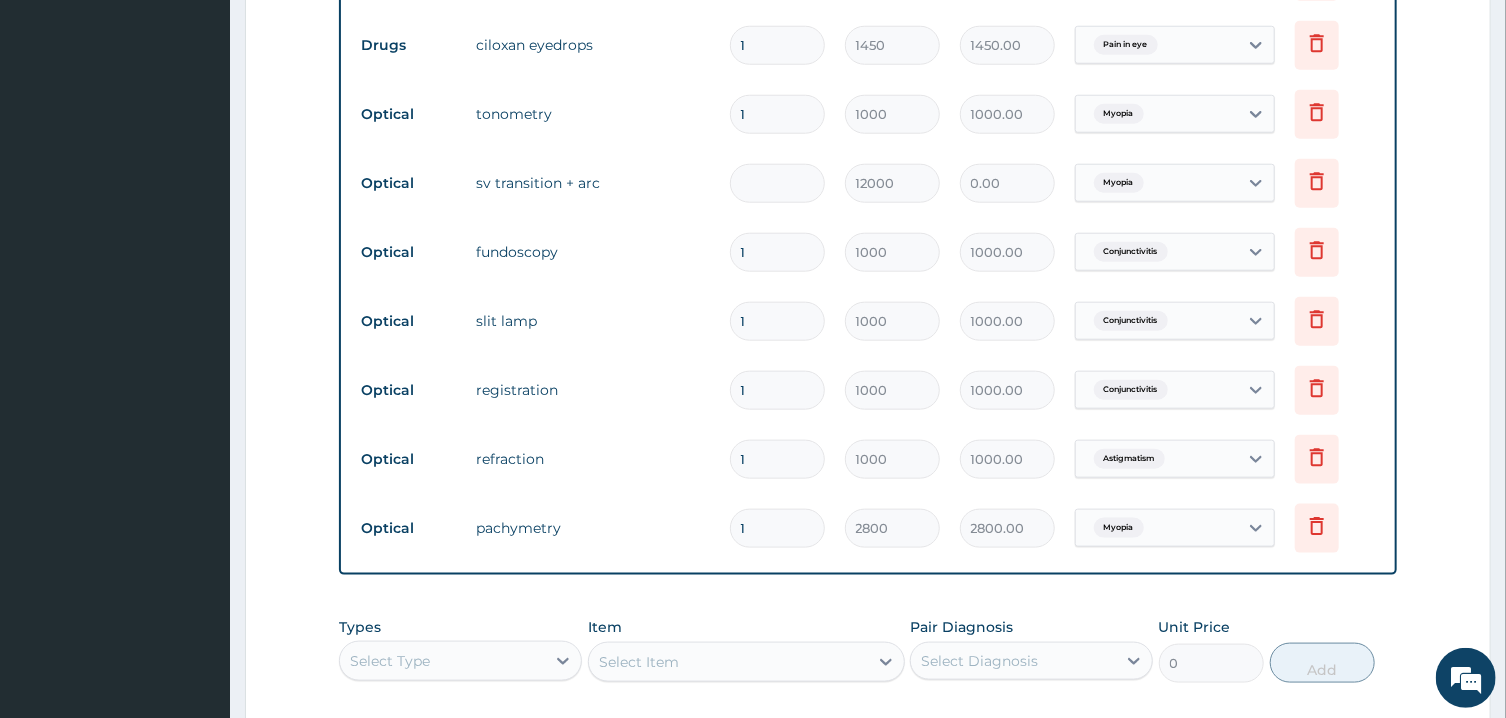 type on "0.00" 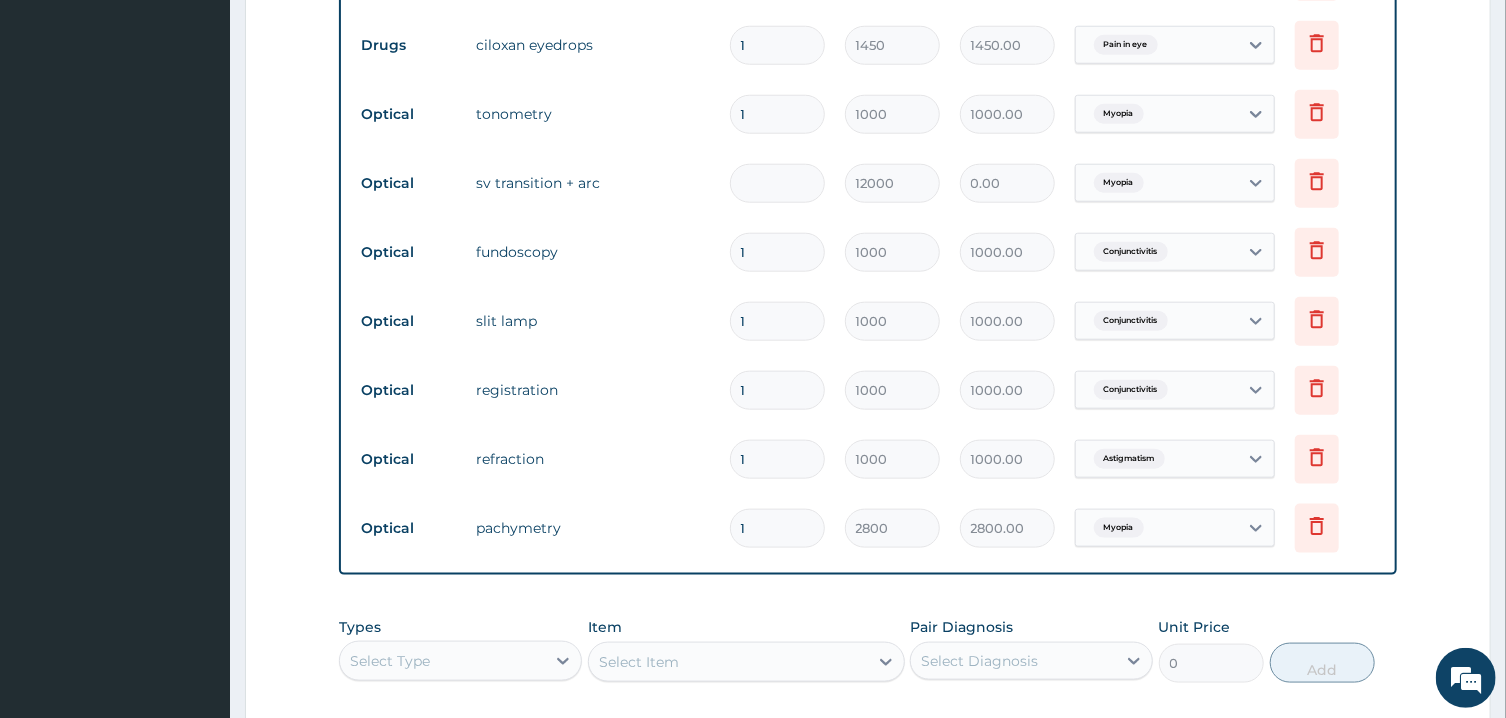 type on "2" 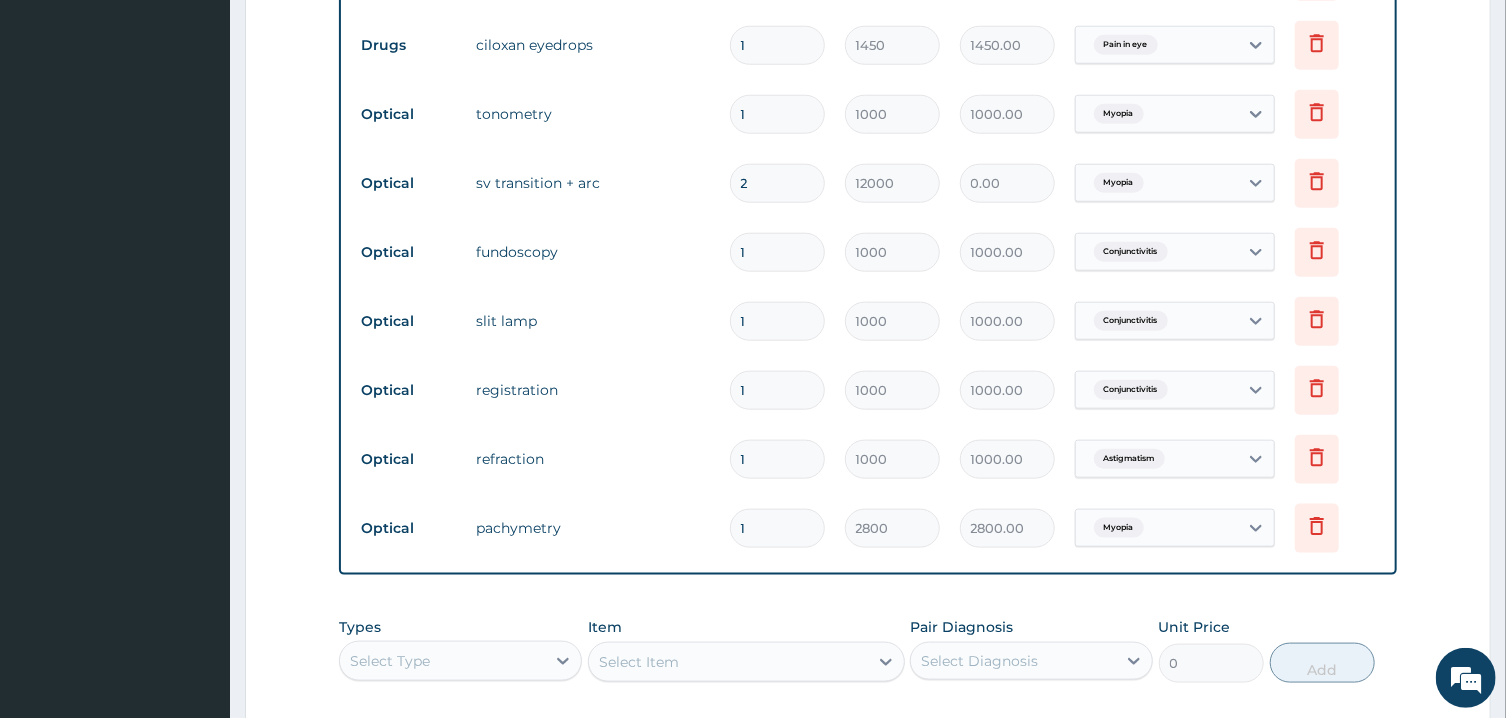 type on "24000.00" 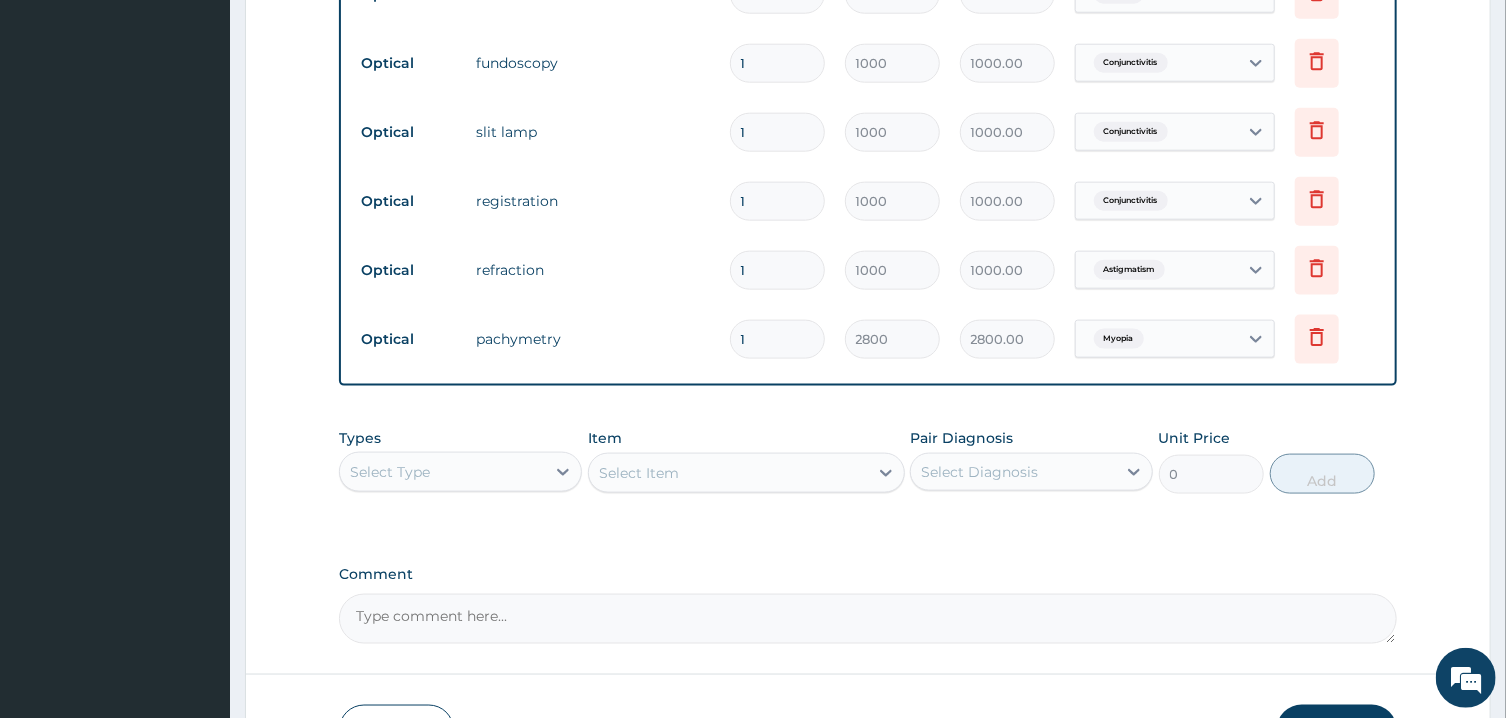 scroll, scrollTop: 1316, scrollLeft: 0, axis: vertical 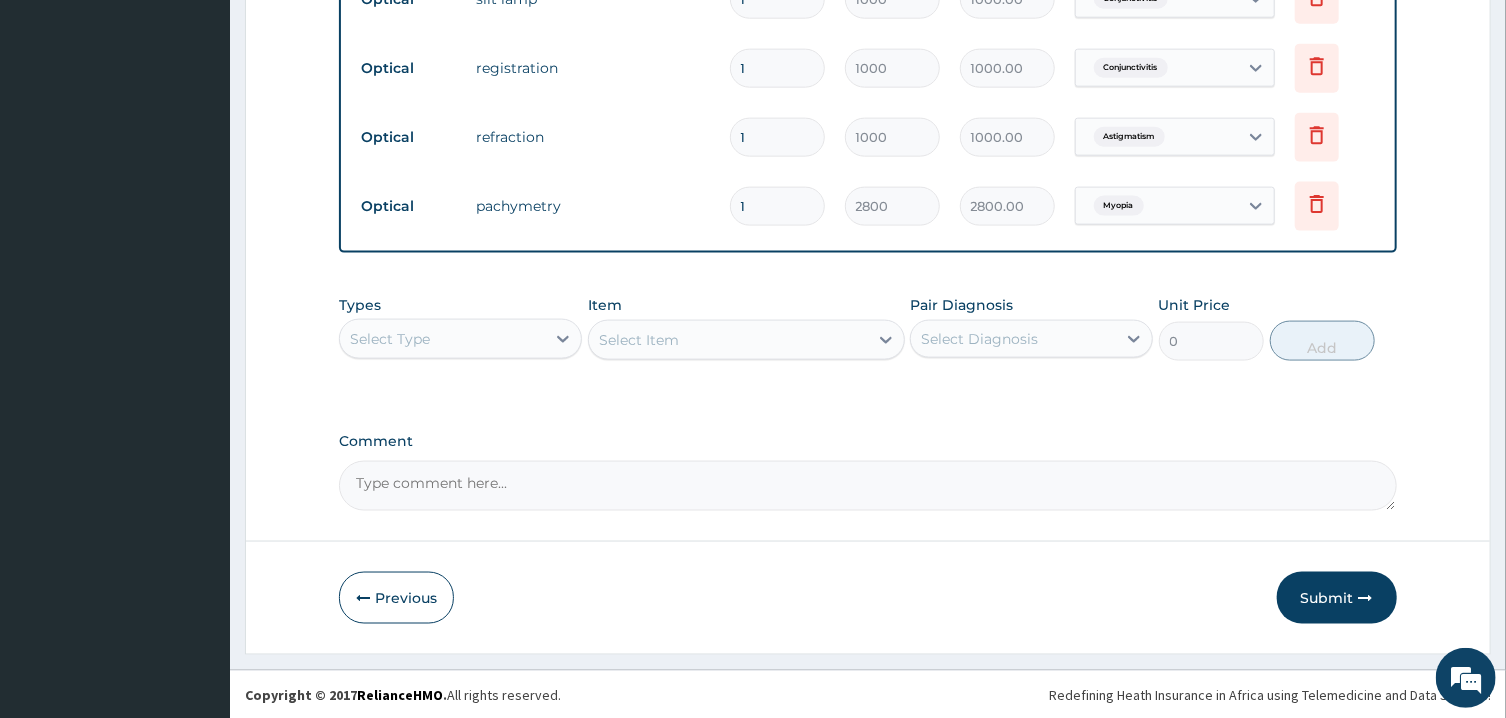 type on "2" 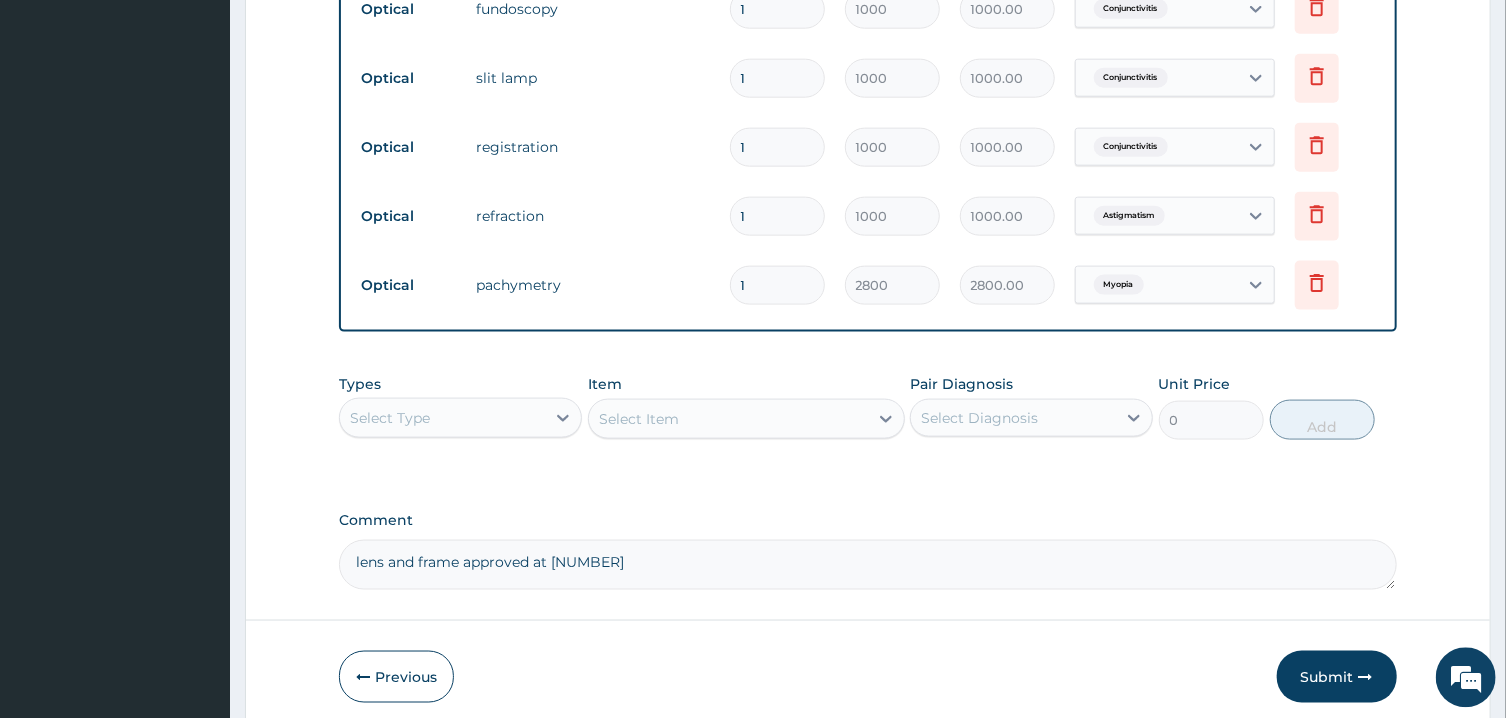scroll, scrollTop: 1316, scrollLeft: 0, axis: vertical 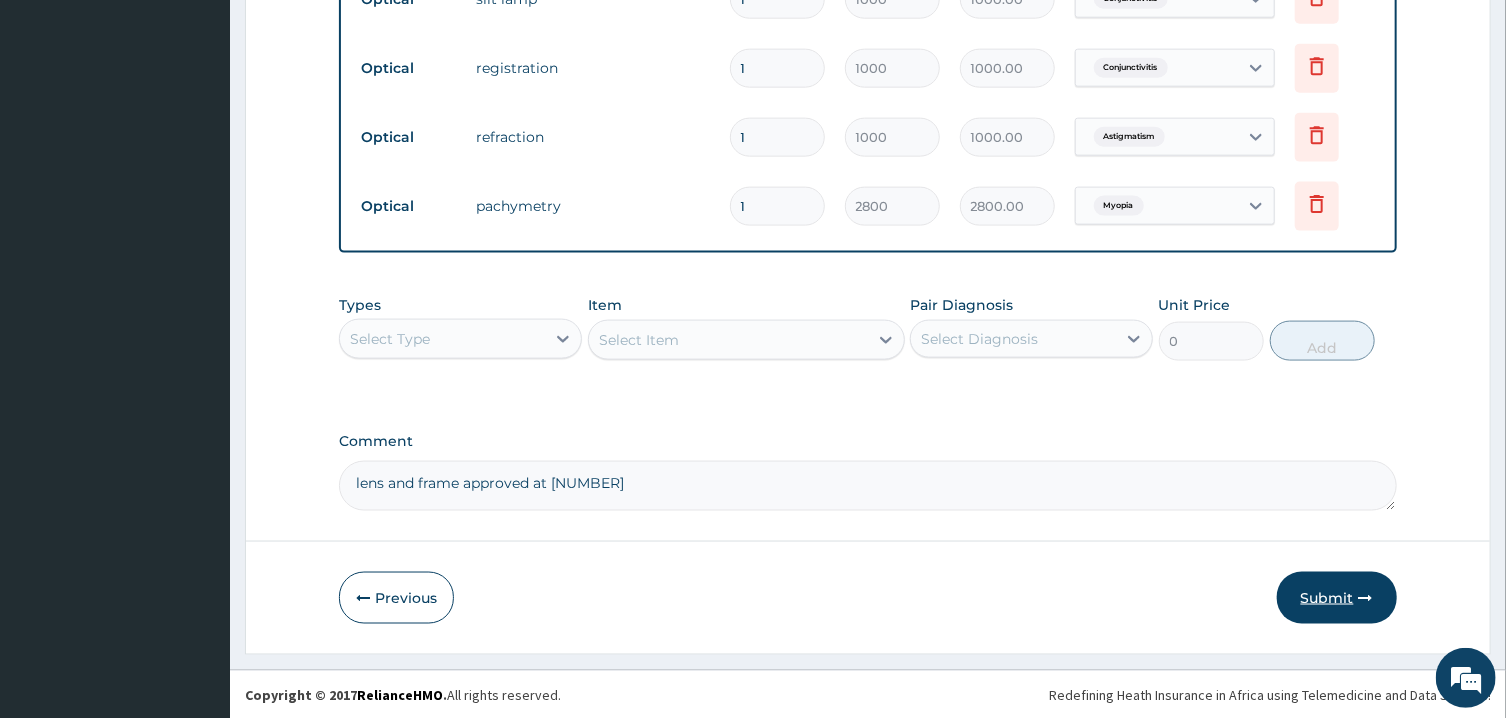 type on "lens and frame approved at 20,000" 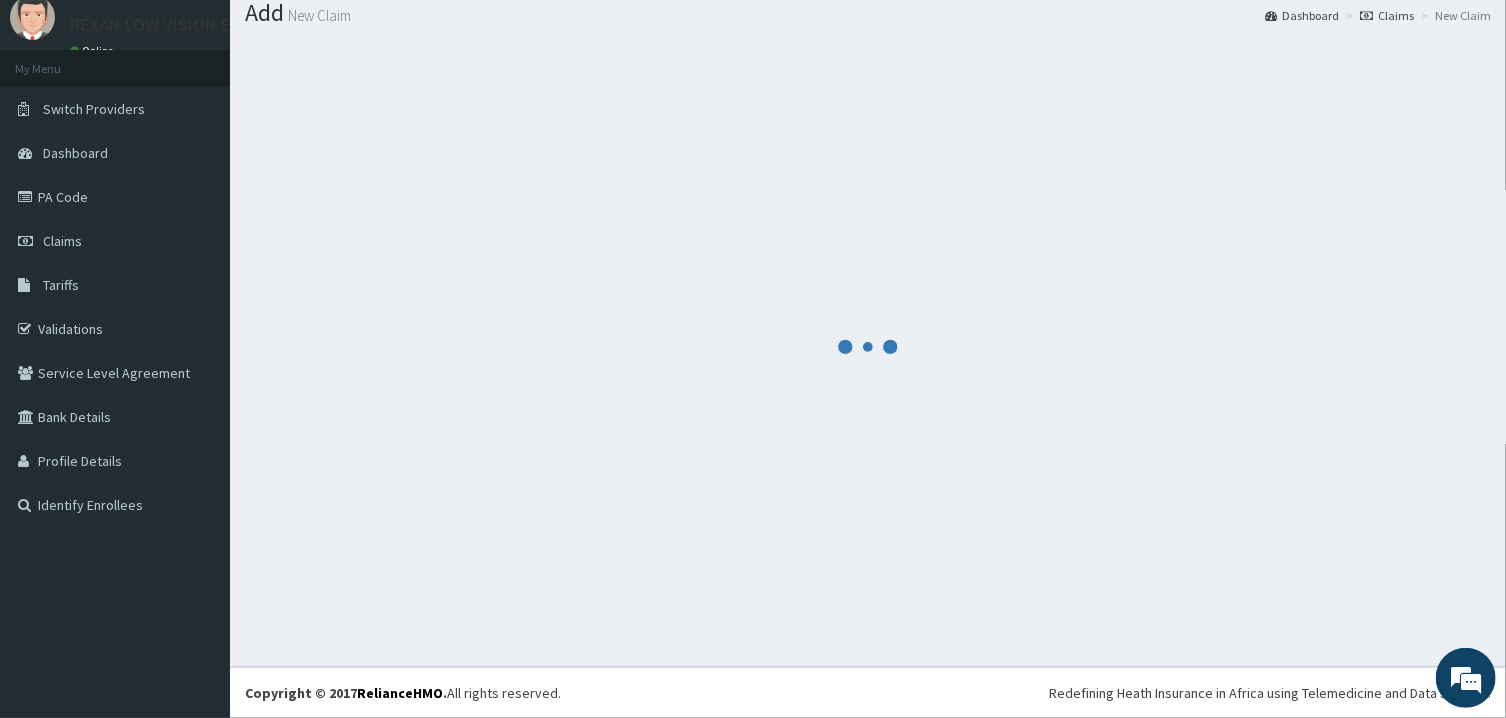 scroll, scrollTop: 64, scrollLeft: 0, axis: vertical 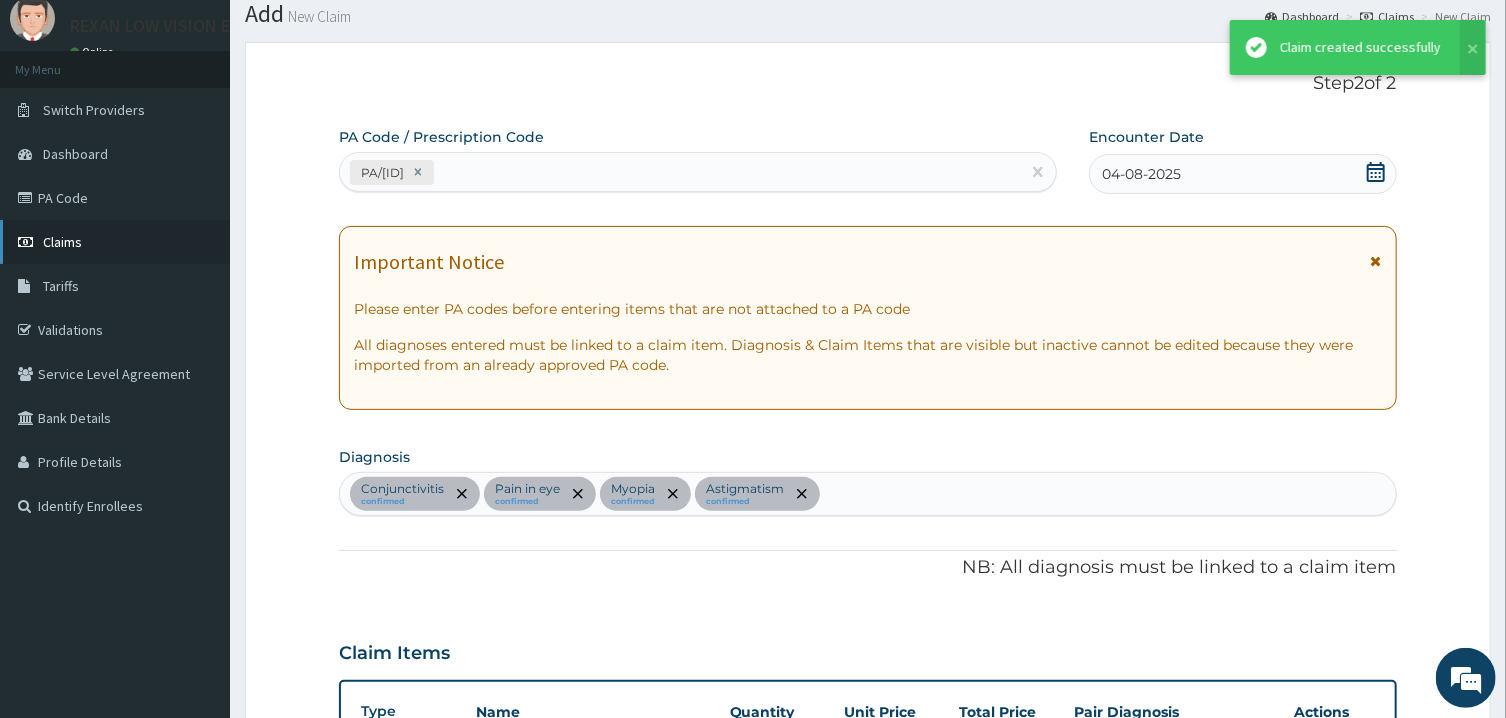 click on "Claims" at bounding box center [62, 242] 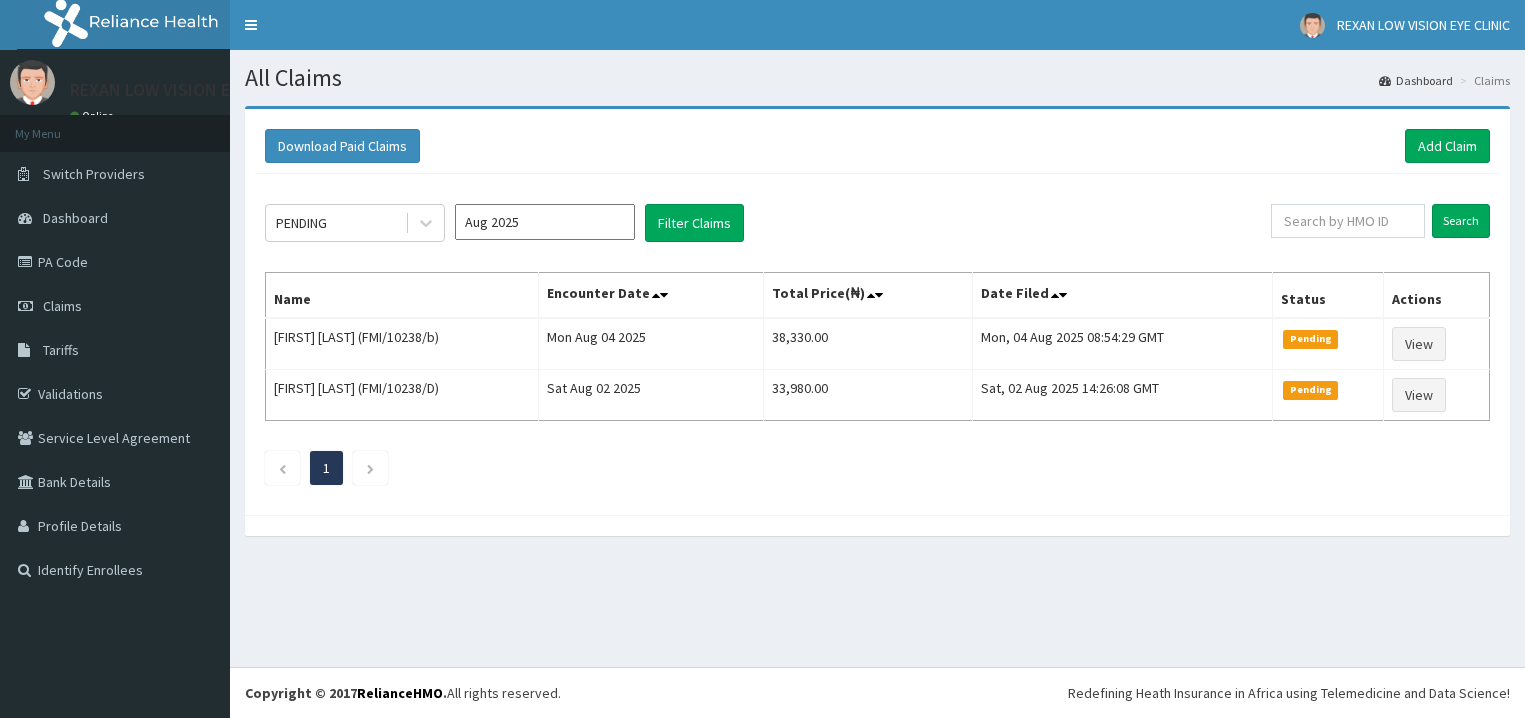 scroll, scrollTop: 0, scrollLeft: 0, axis: both 